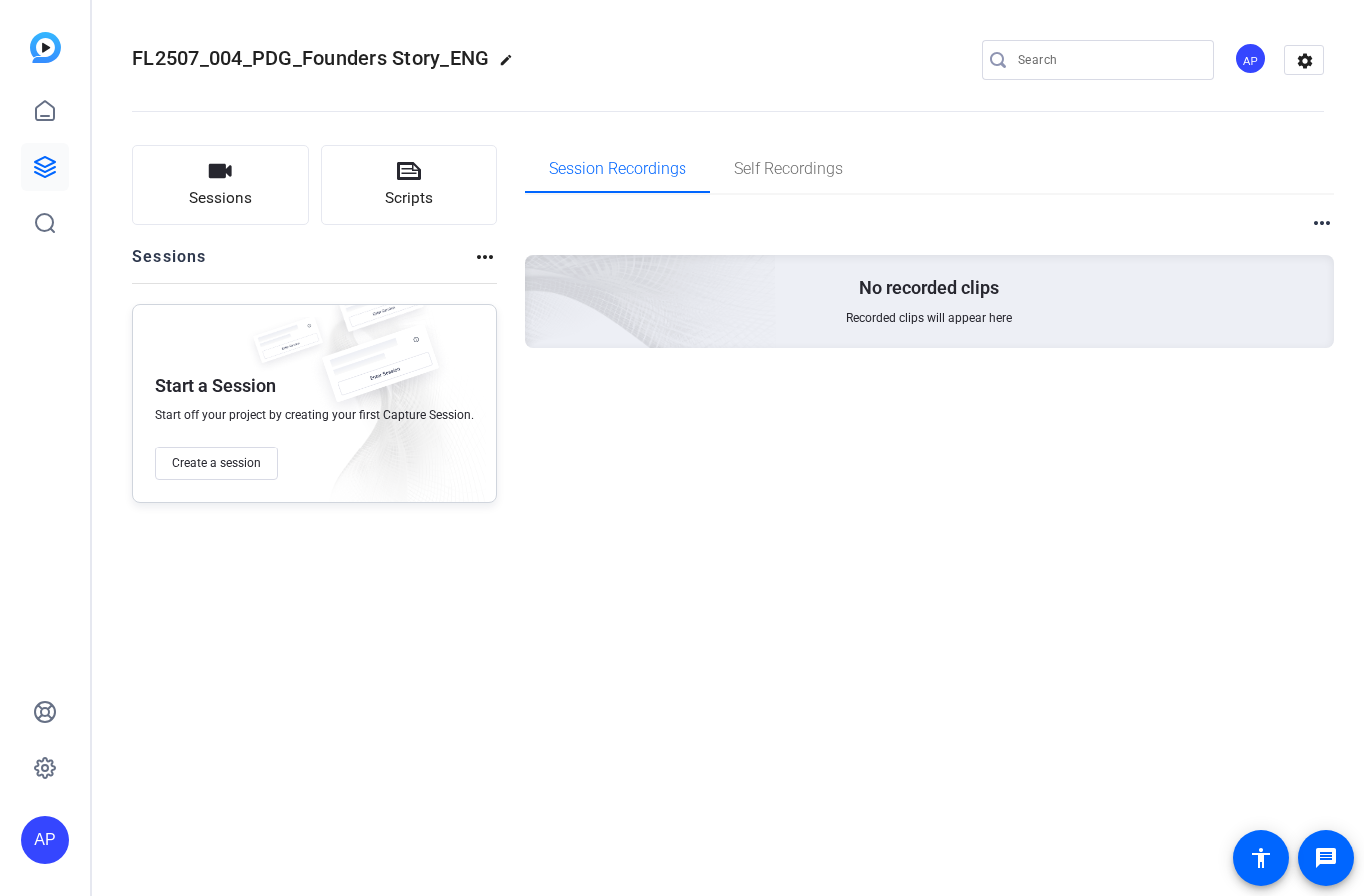 scroll, scrollTop: 0, scrollLeft: 0, axis: both 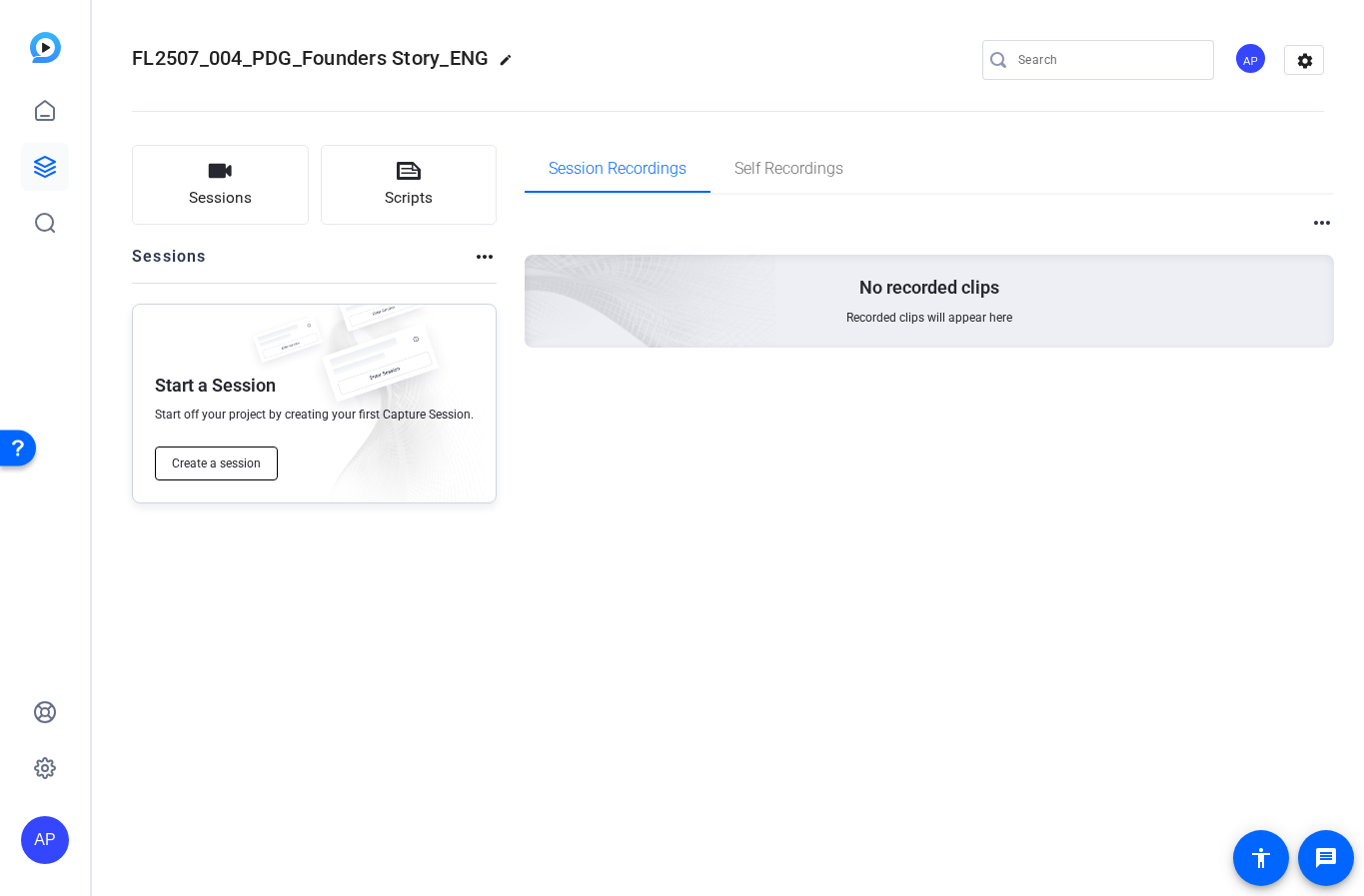 click on "Create a session" 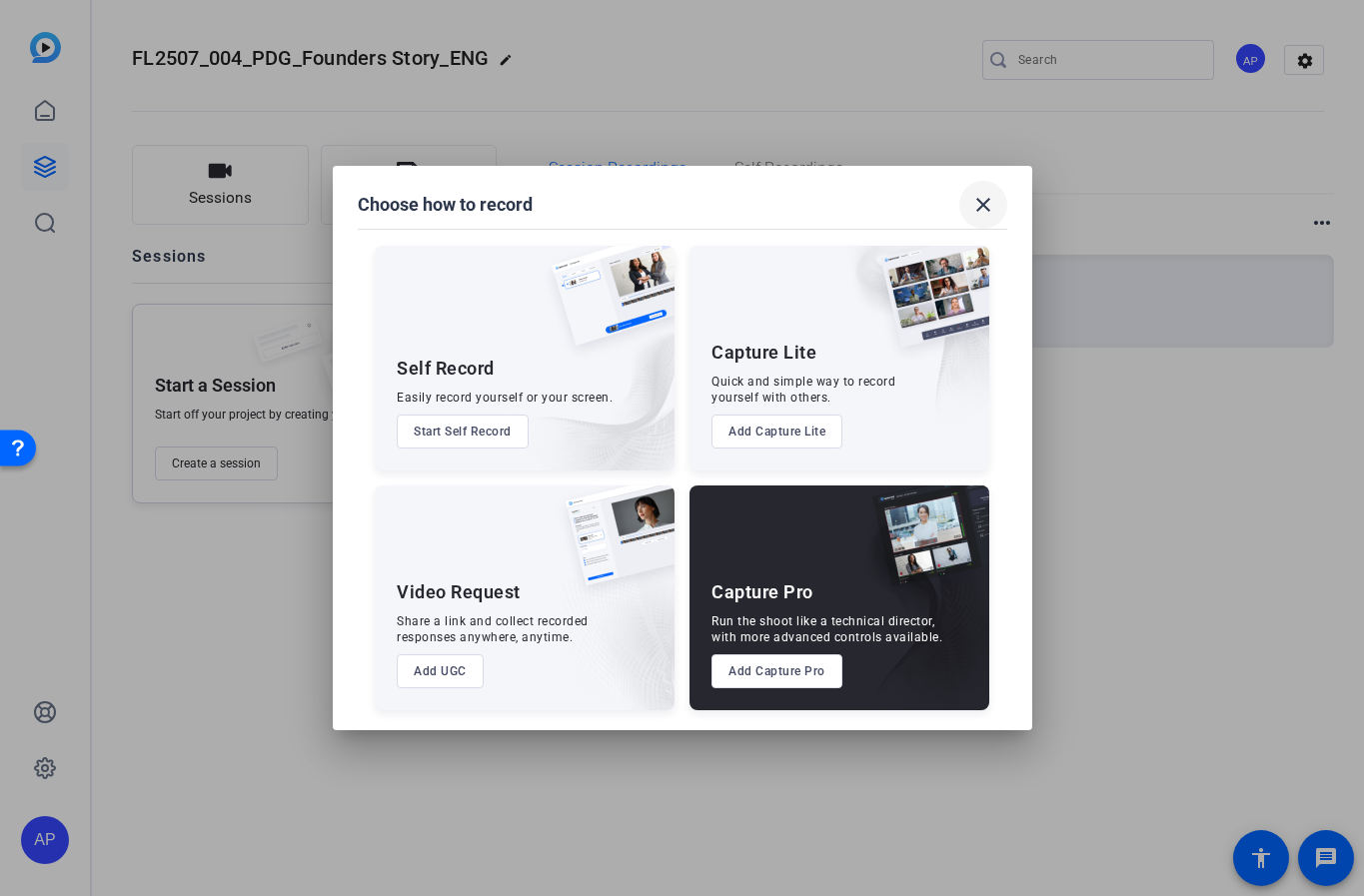 click on "close" at bounding box center (983, 205) 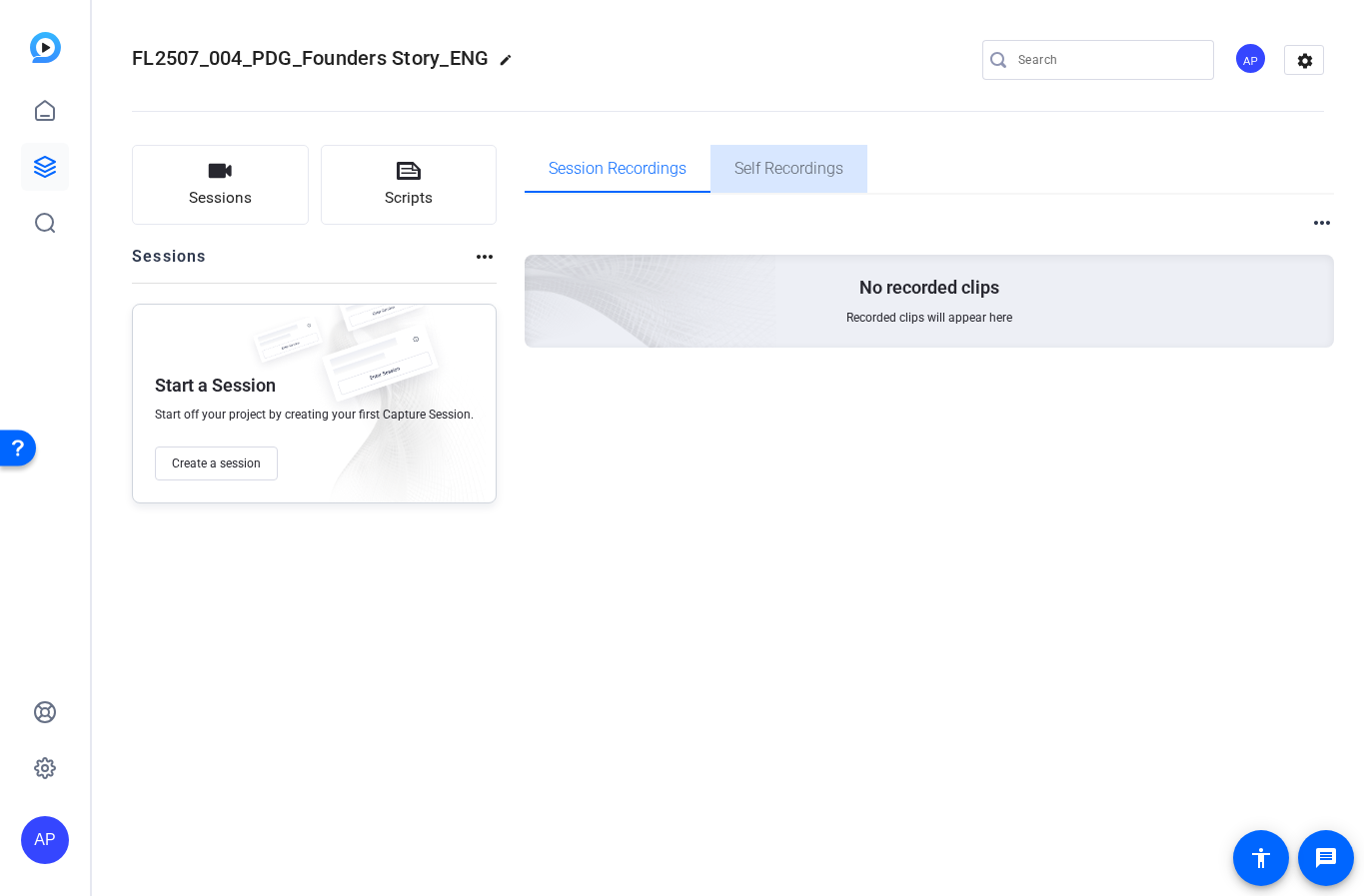 click on "Self Recordings" at bounding box center (788, 169) 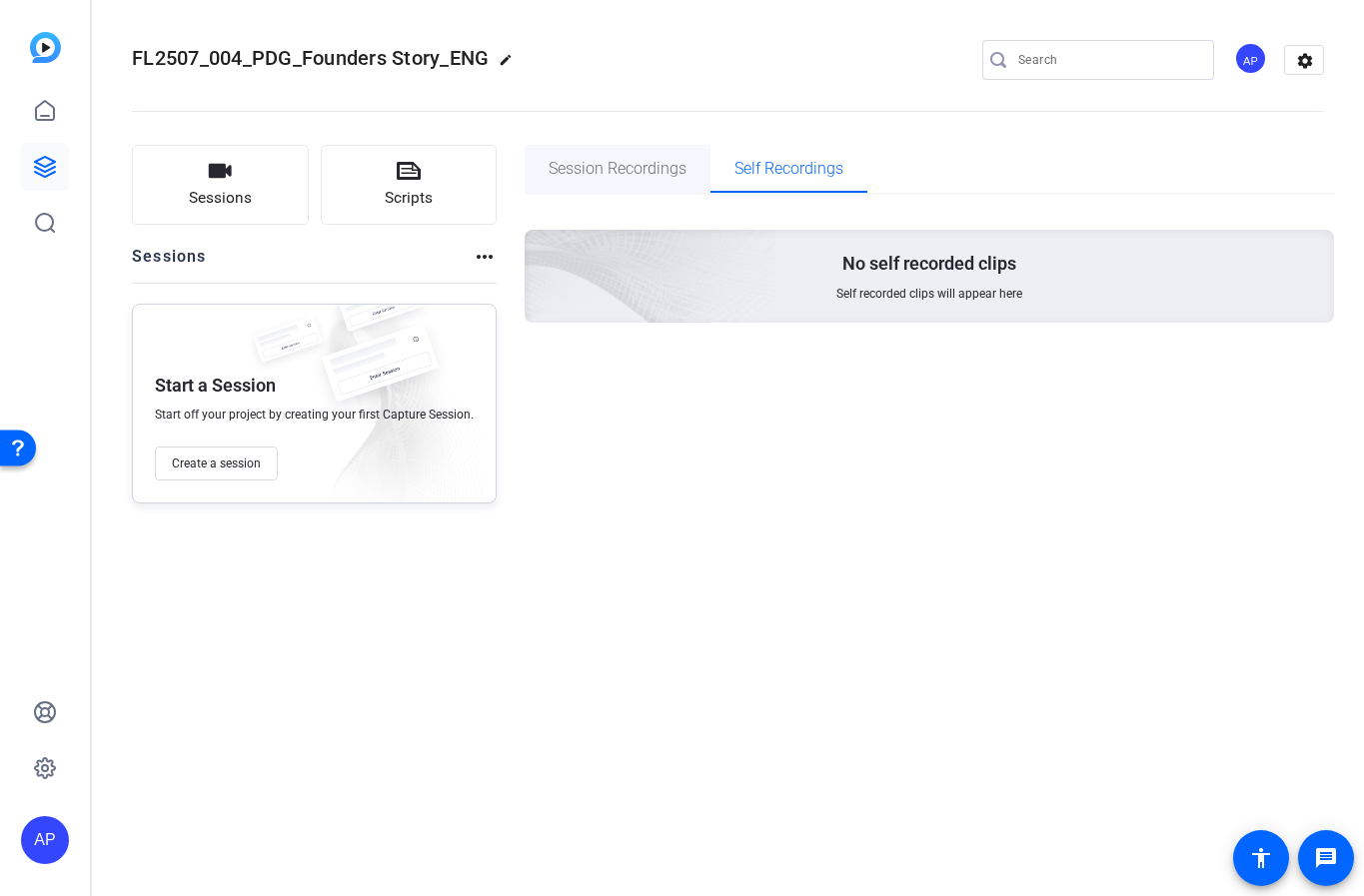 click on "Session Recordings" at bounding box center [618, 169] 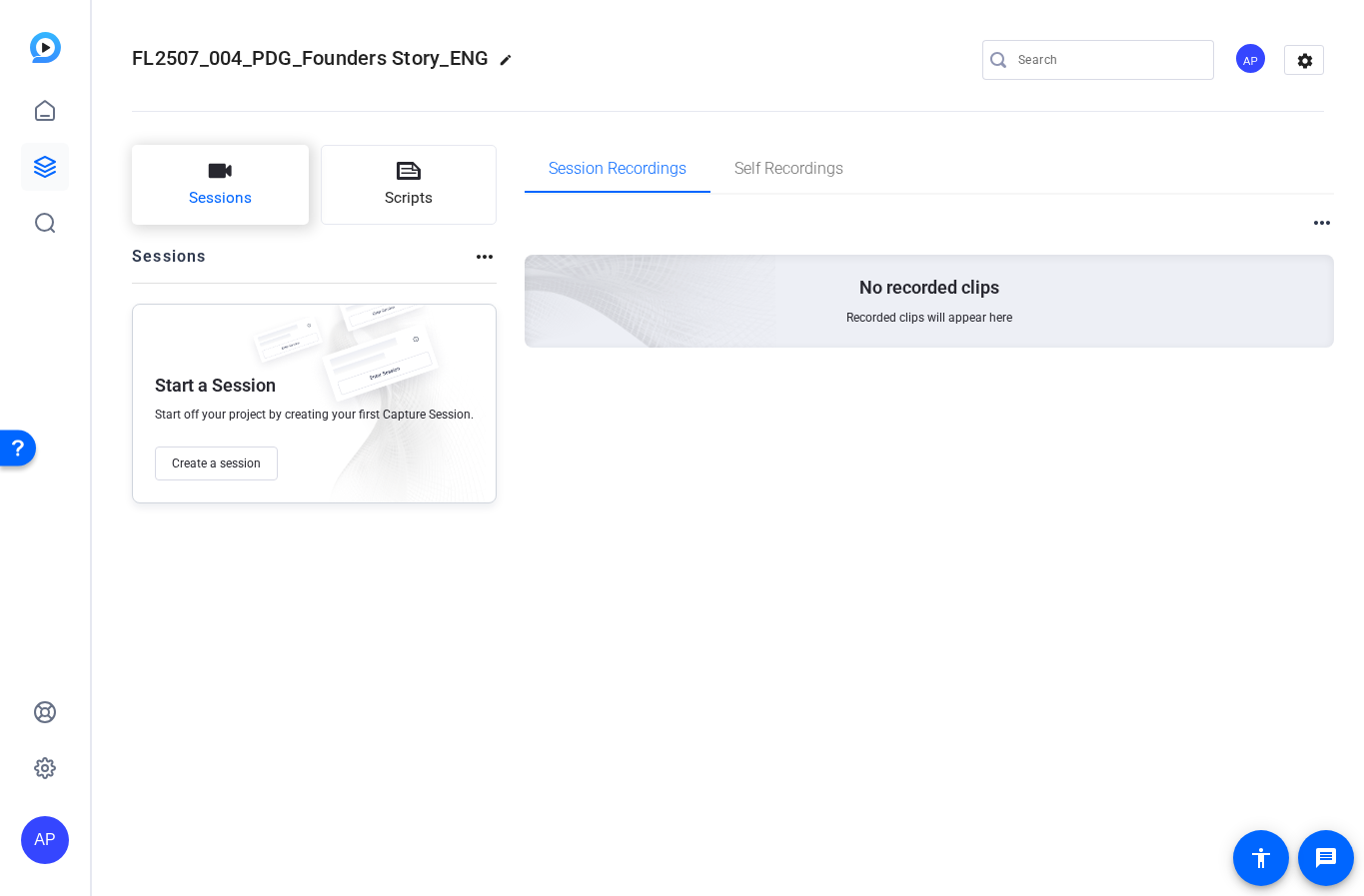 click on "Sessions" 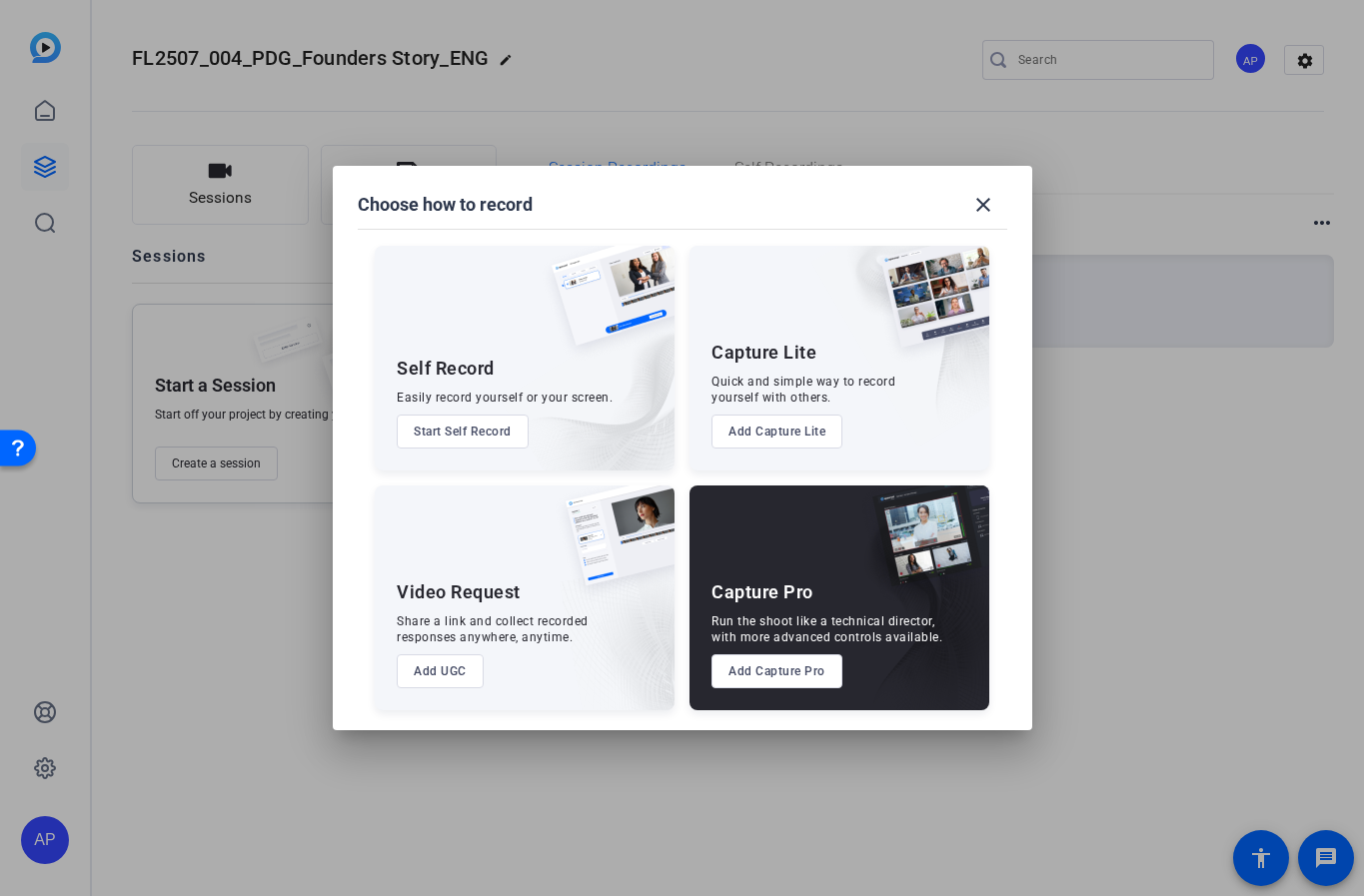 click on "Choose how to record close" at bounding box center [682, 205] 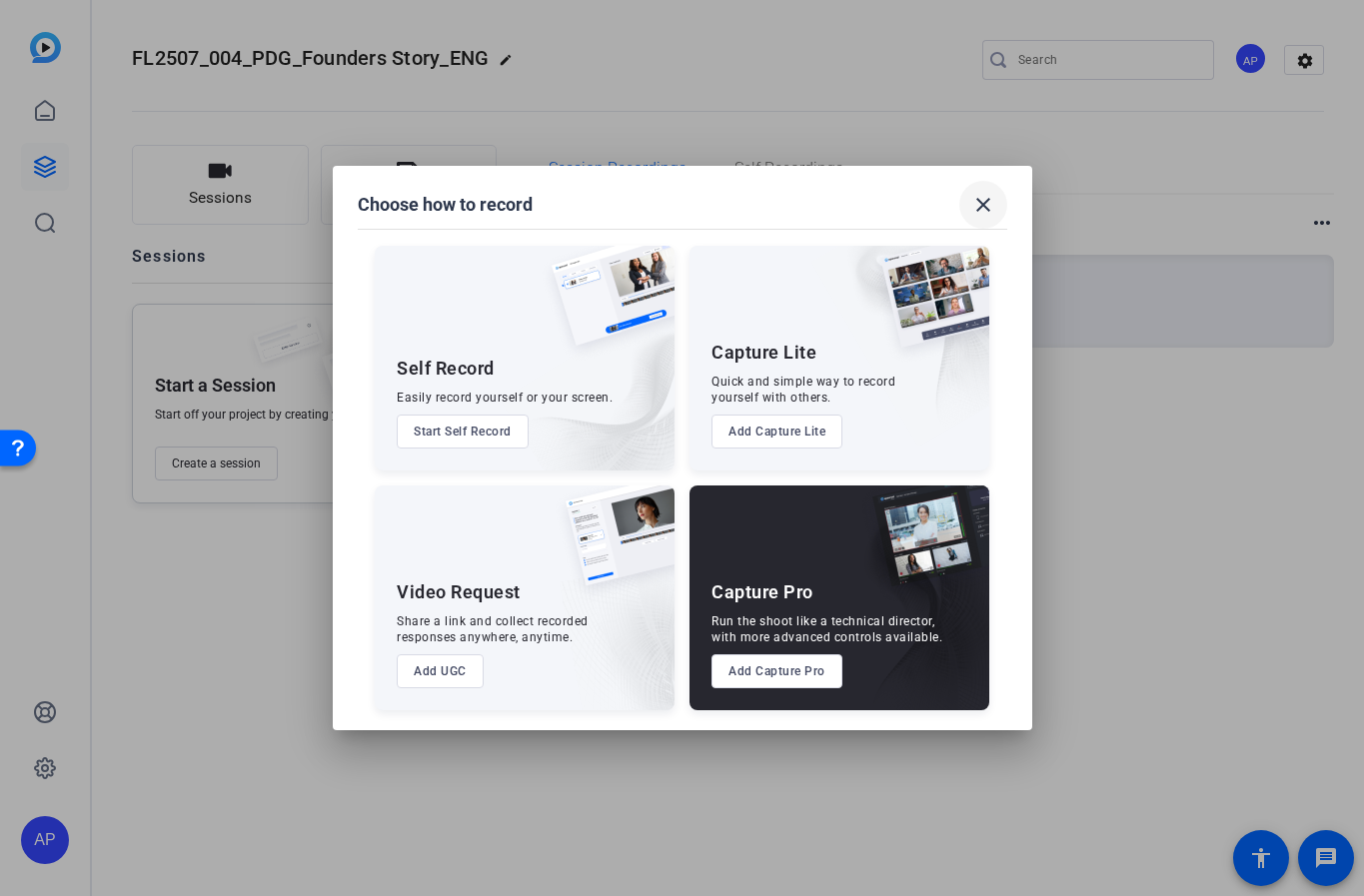 click on "close" at bounding box center (983, 205) 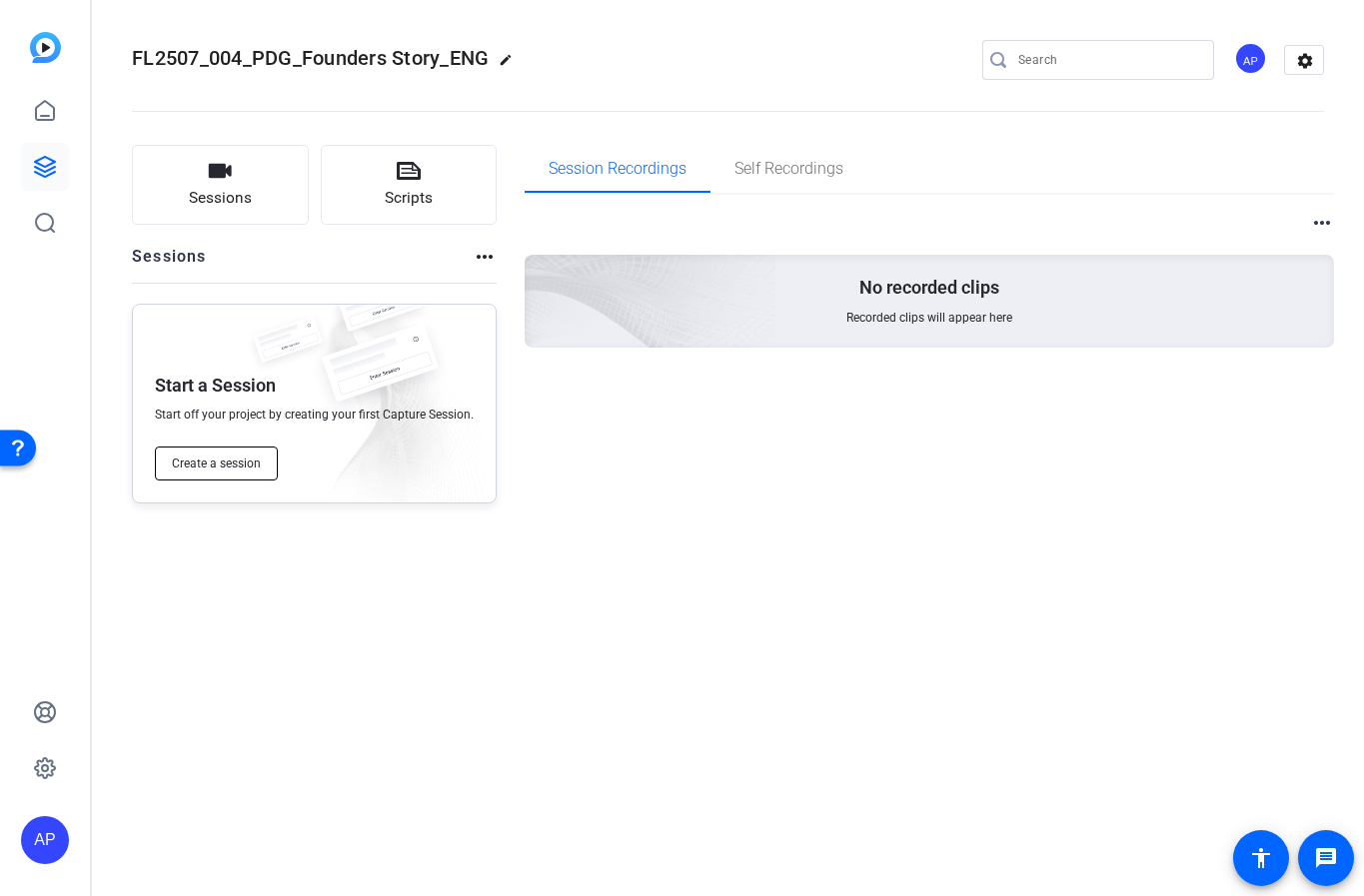 click on "Create a session" 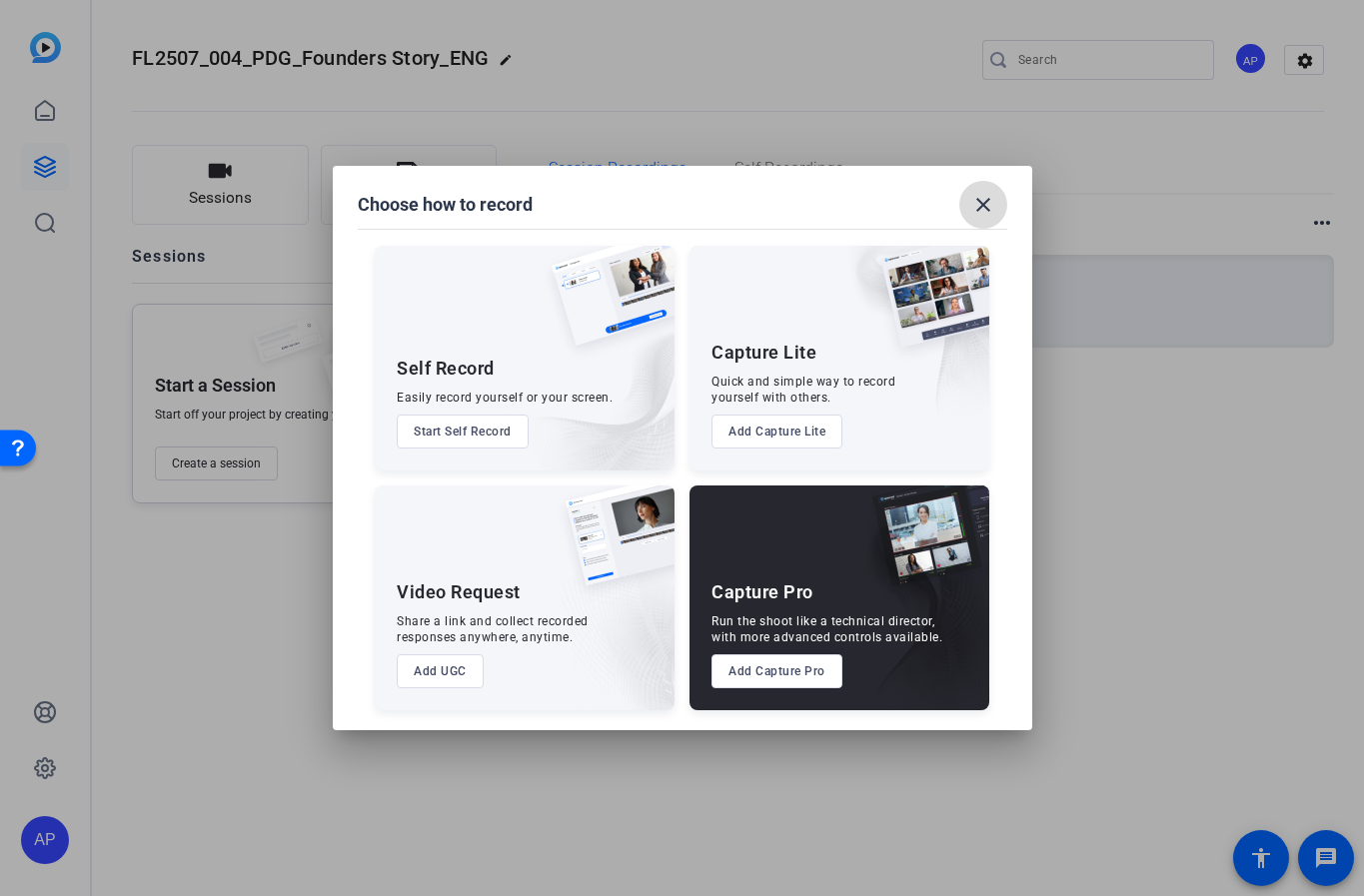 click on "close" at bounding box center (983, 205) 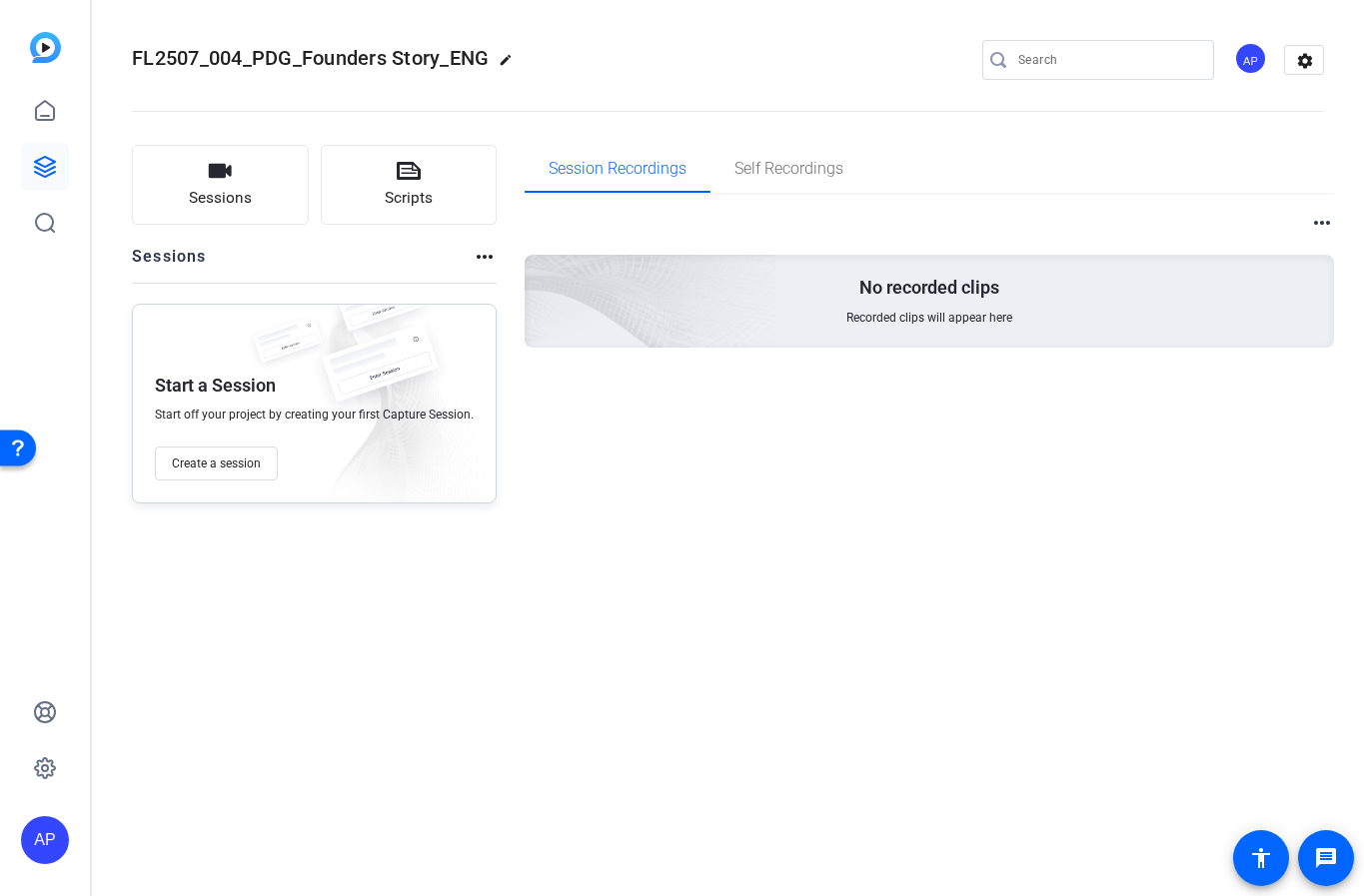 click on "edit" 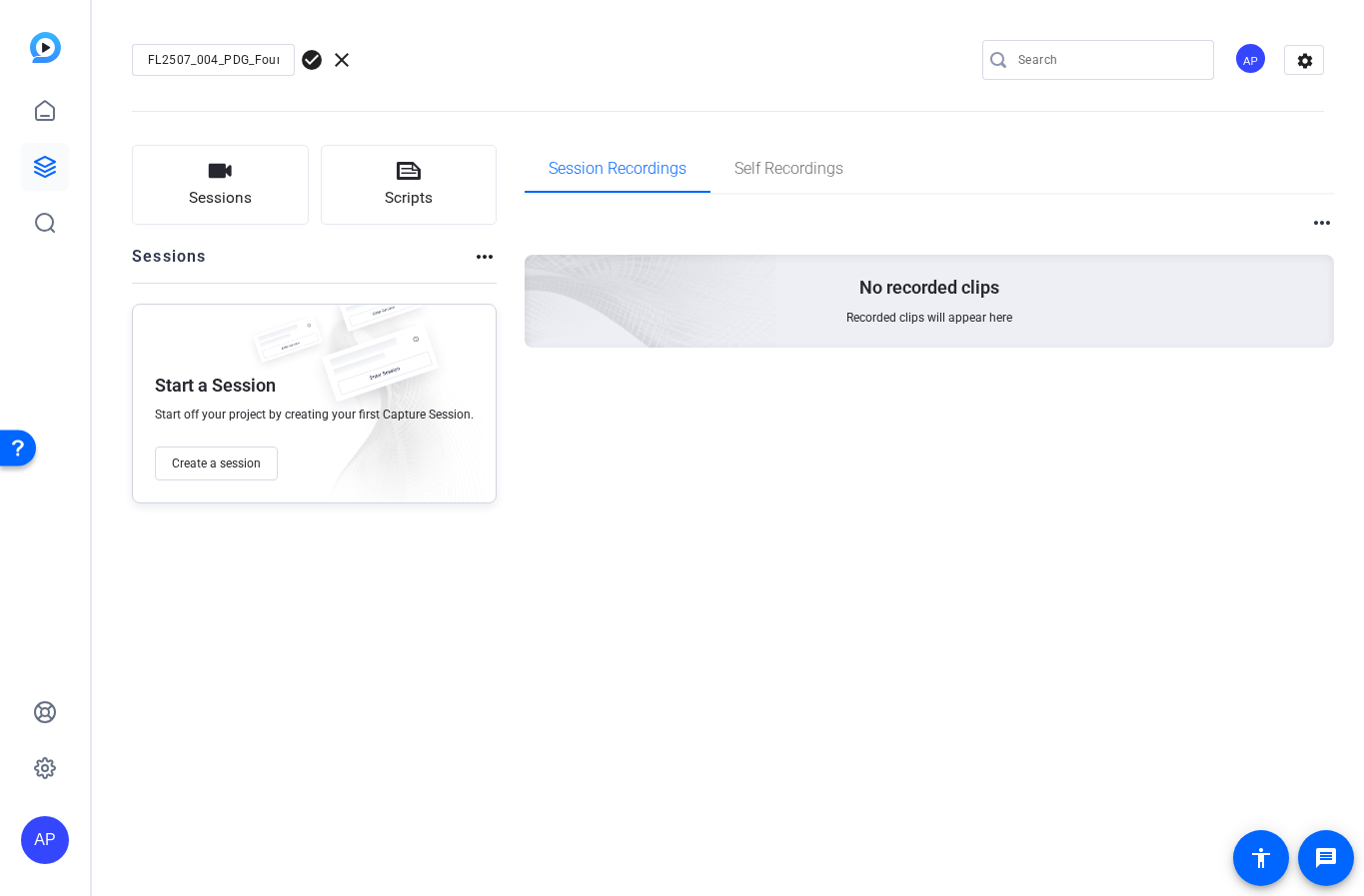 click on "FL2507_004_PDG_Founders Story_ENG" at bounding box center (213, 60) 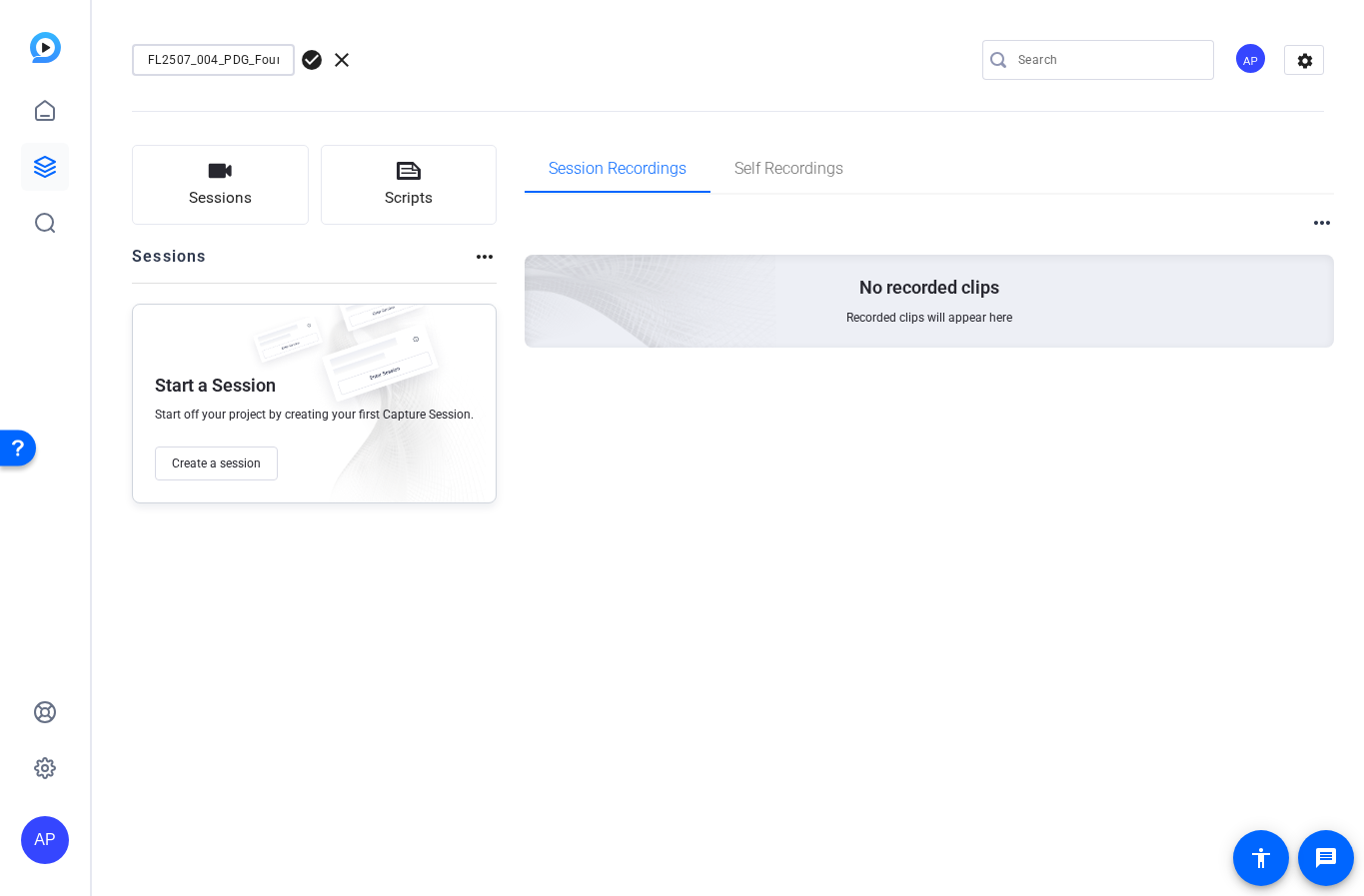 click on "FL2507_004_PDG_Founders Story_ENG" at bounding box center [213, 60] 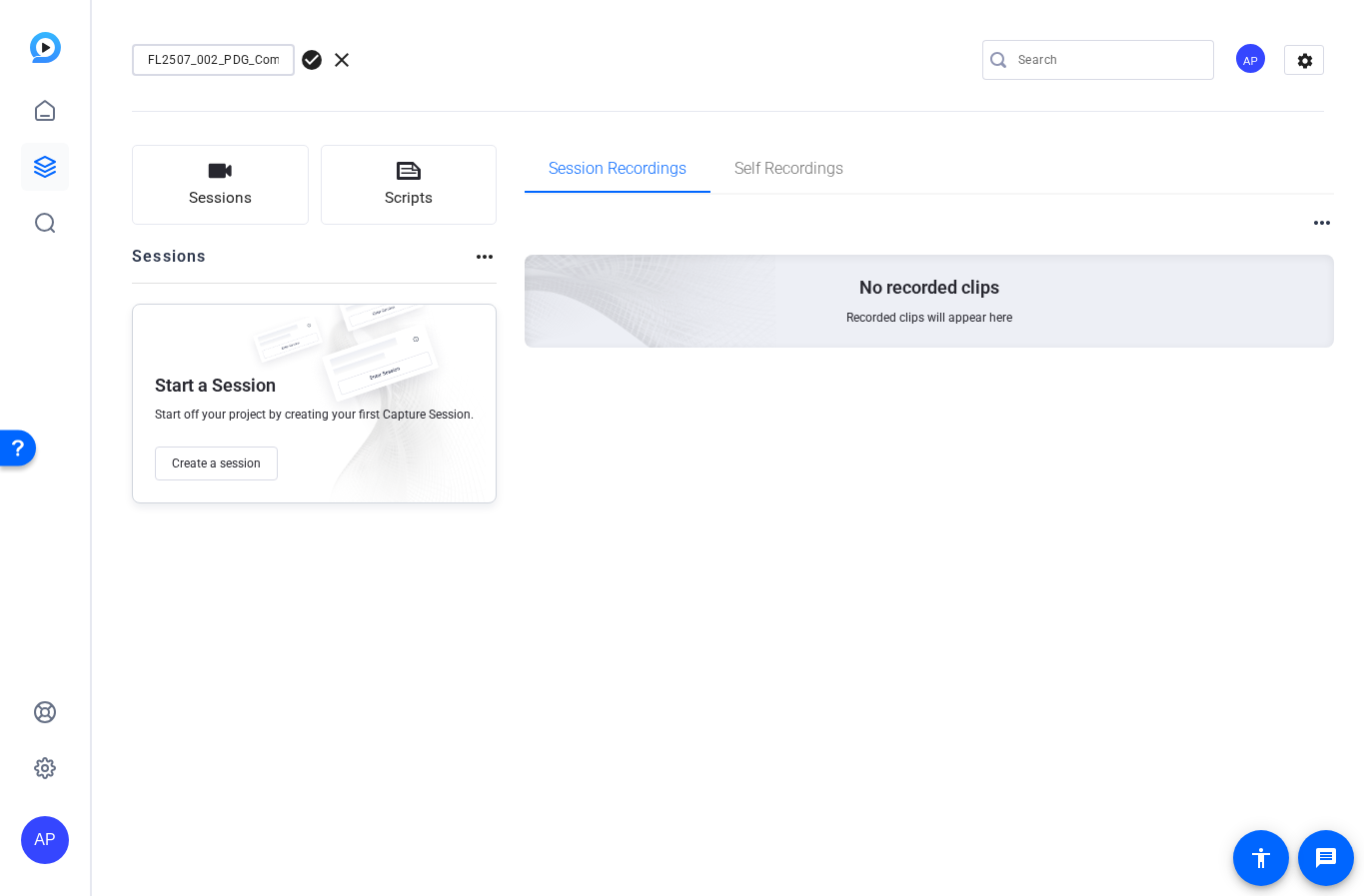 scroll, scrollTop: 0, scrollLeft: 124, axis: horizontal 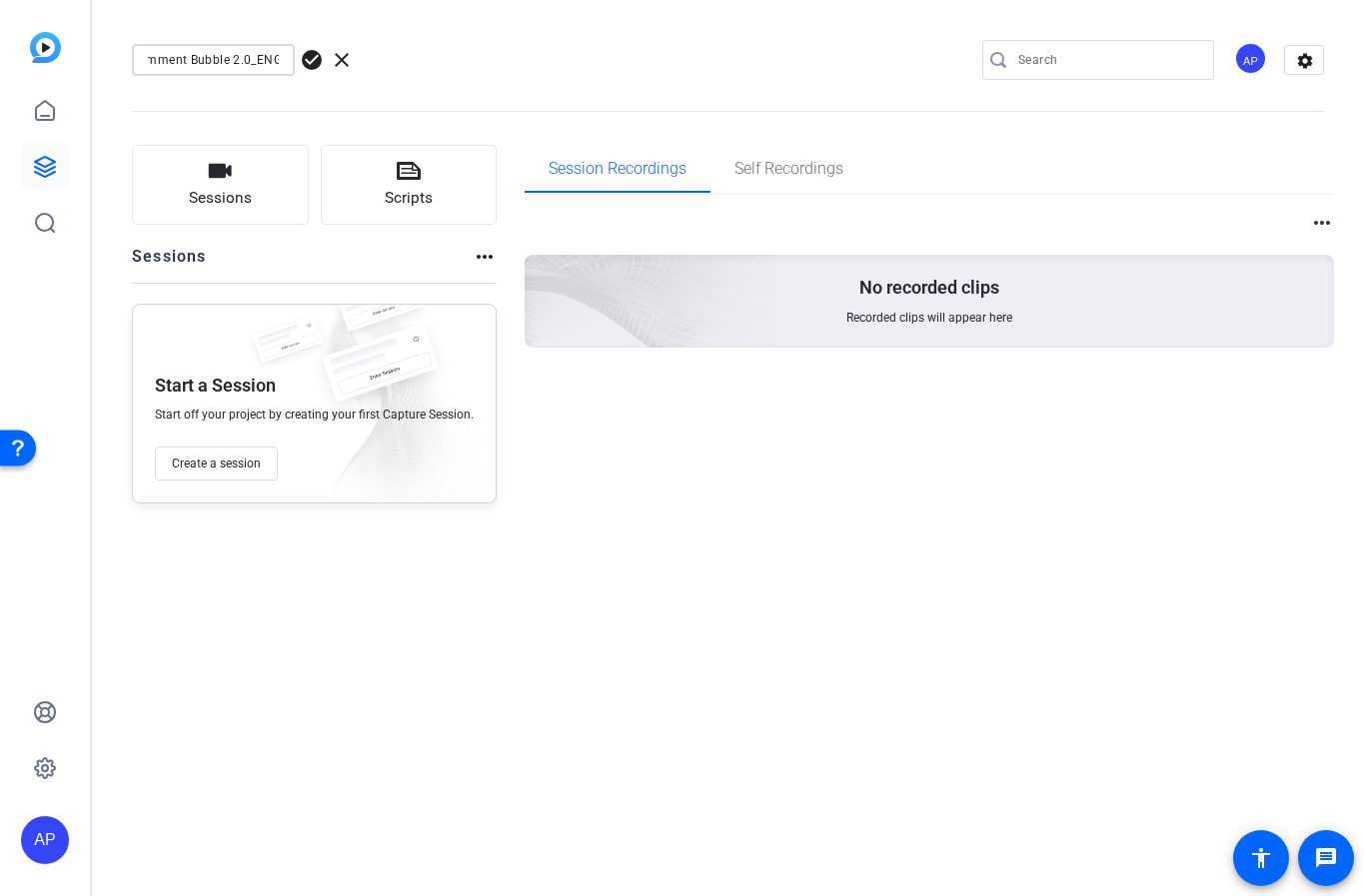 type on "FL2507_002_PDG_Comment Bubble 2.0_ENG" 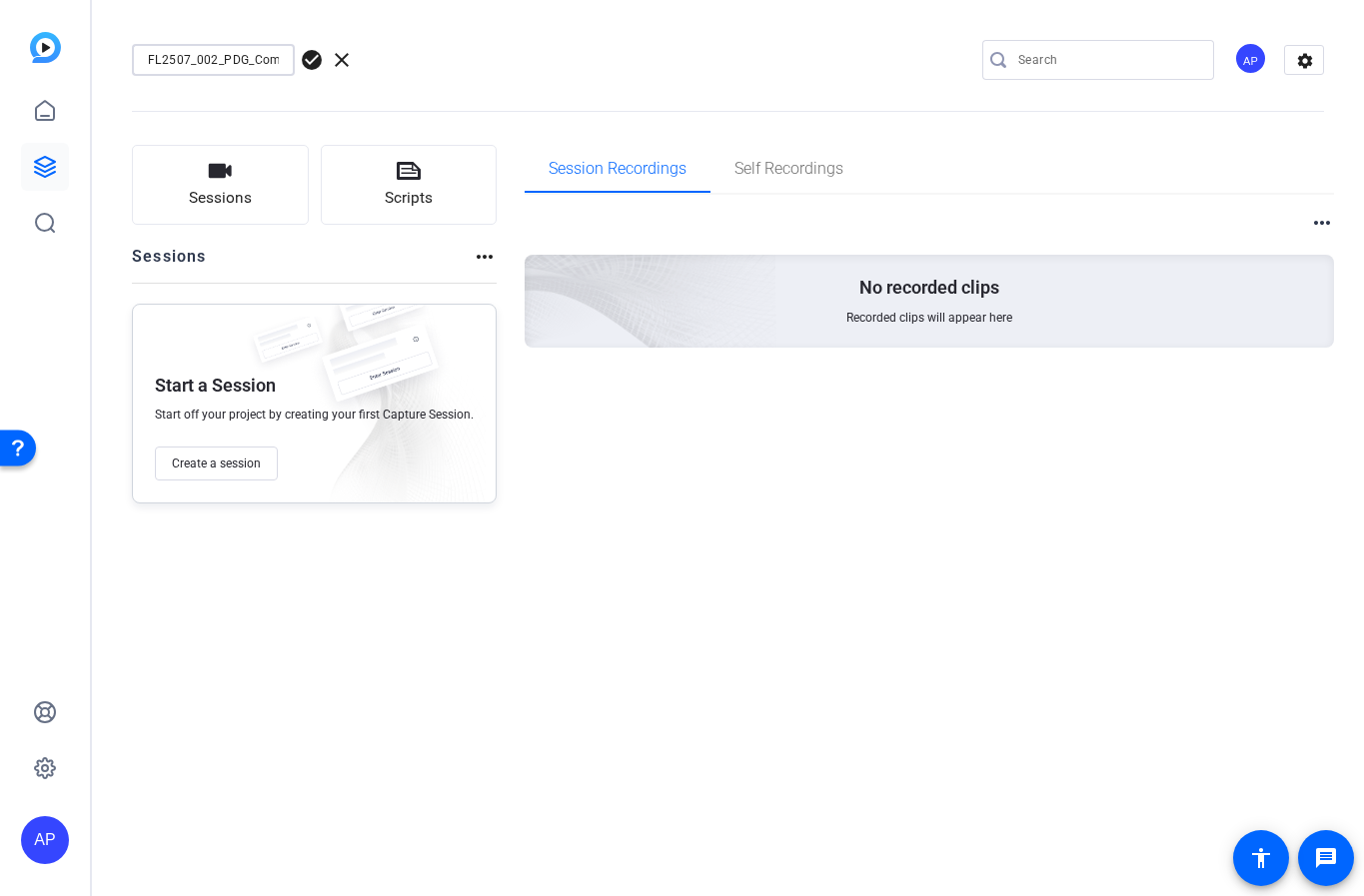 click on "check_circle" 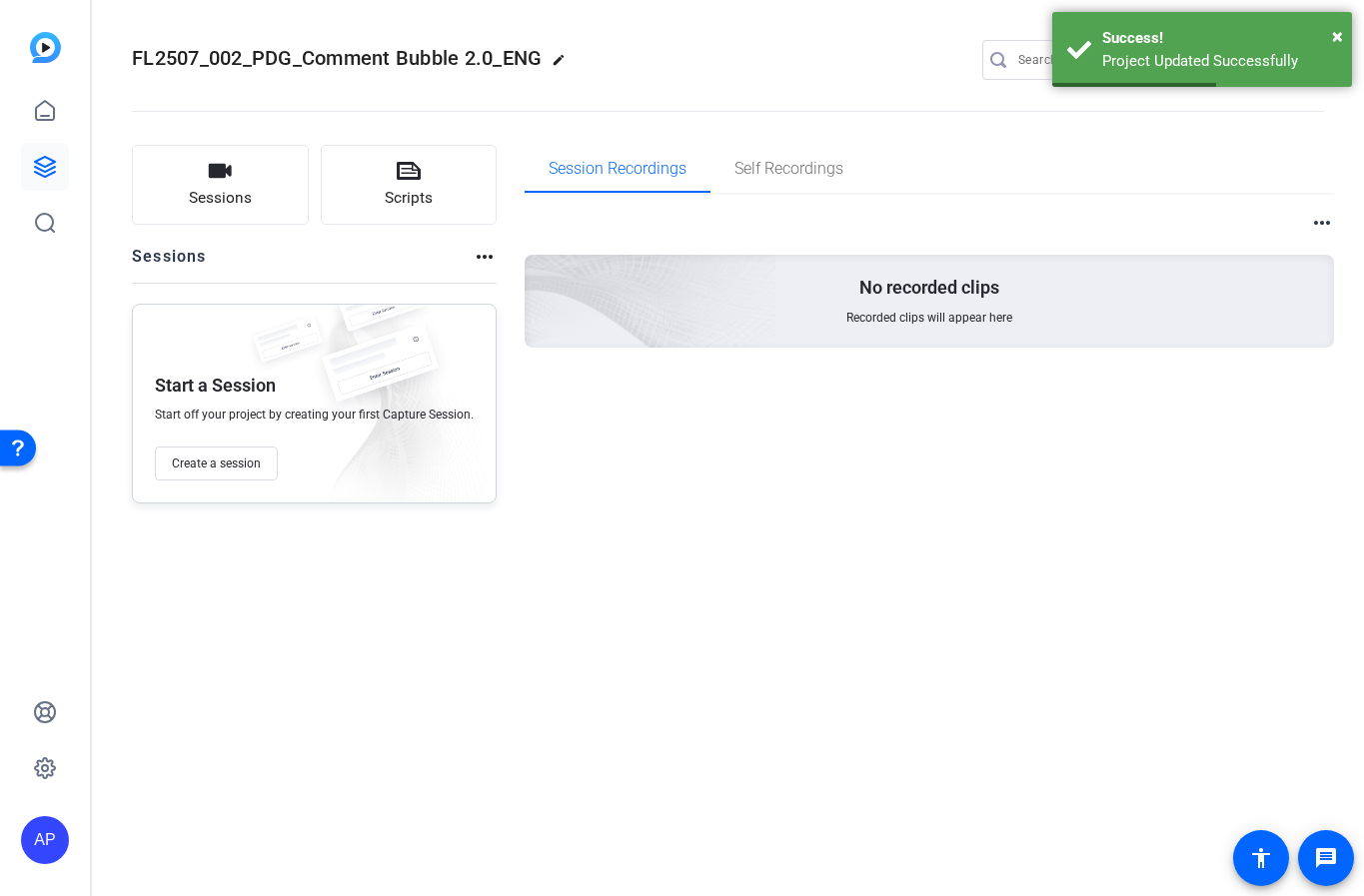 click on "FL2507_002_PDG_Comment Bubble 2.0_ENG  edit
AP  settings
Sessions
Scripts  Sessions more_horiz Start a Session Start off your project by creating your first Capture Session. Create a session Session Recordings Self Recordings more_horiz No recorded clips Recorded clips will appear here" 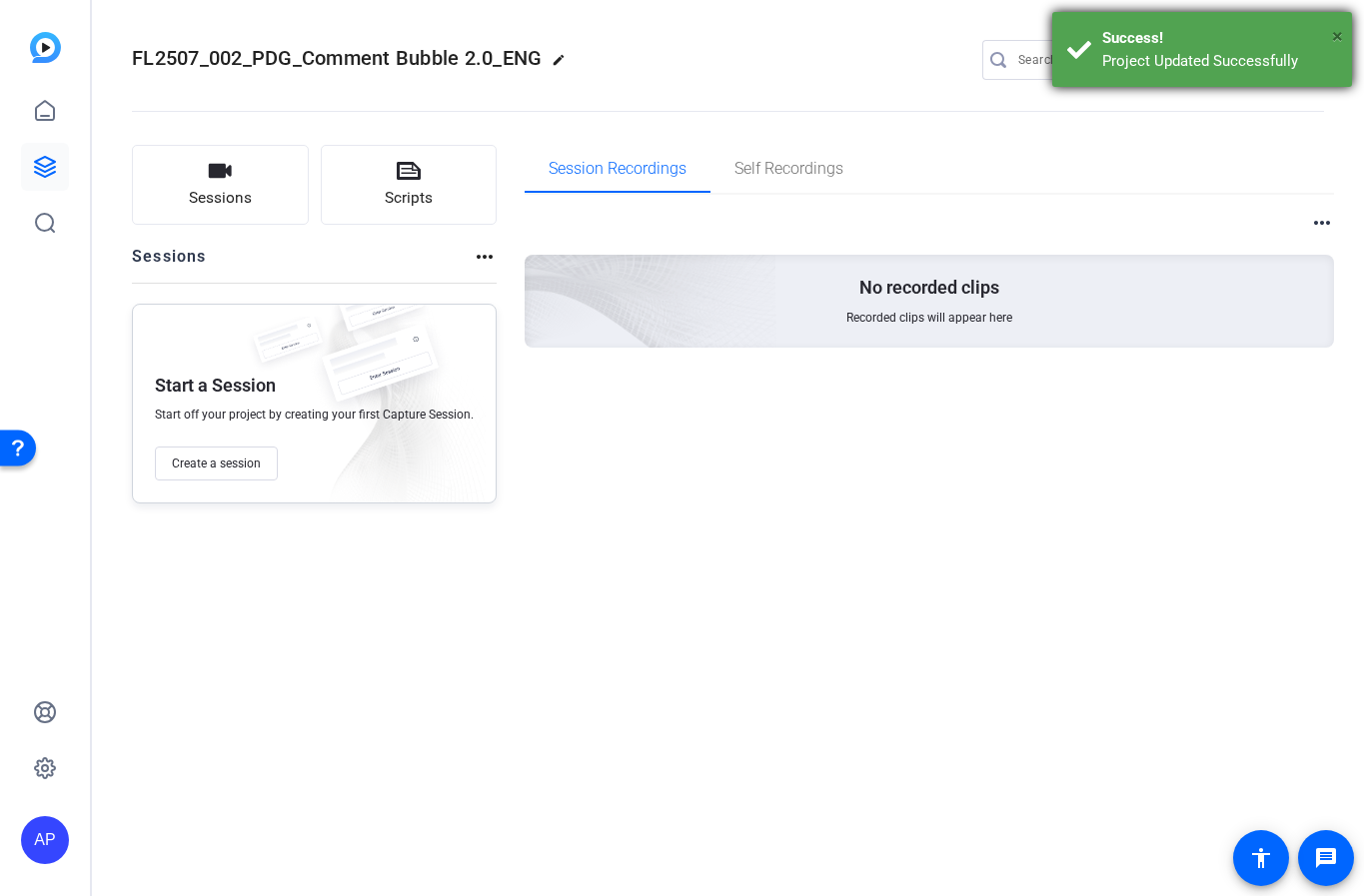 click on "×" at bounding box center (1337, 36) 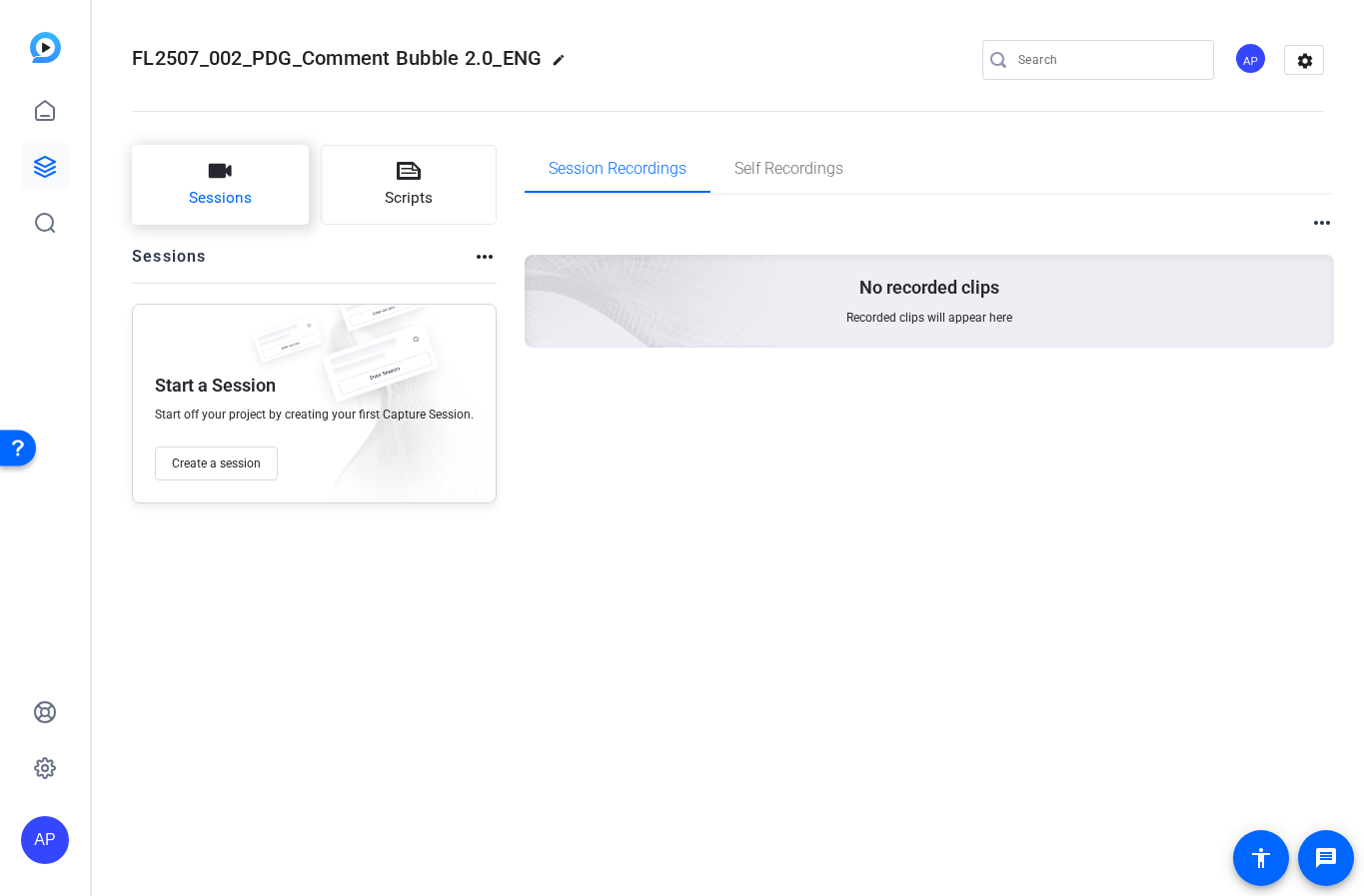 click on "Sessions" 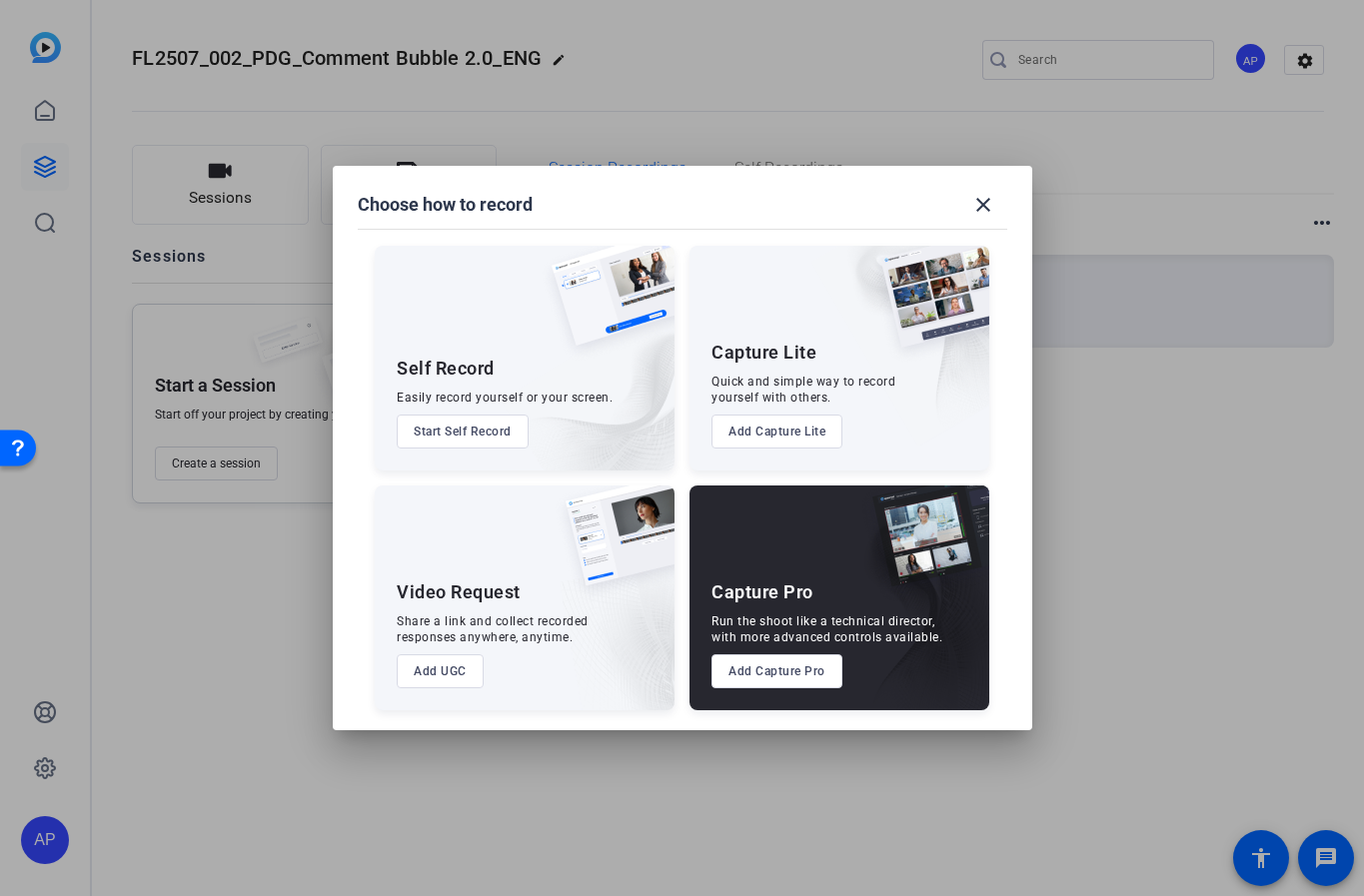 click on "Add Capture Pro" at bounding box center (776, 671) 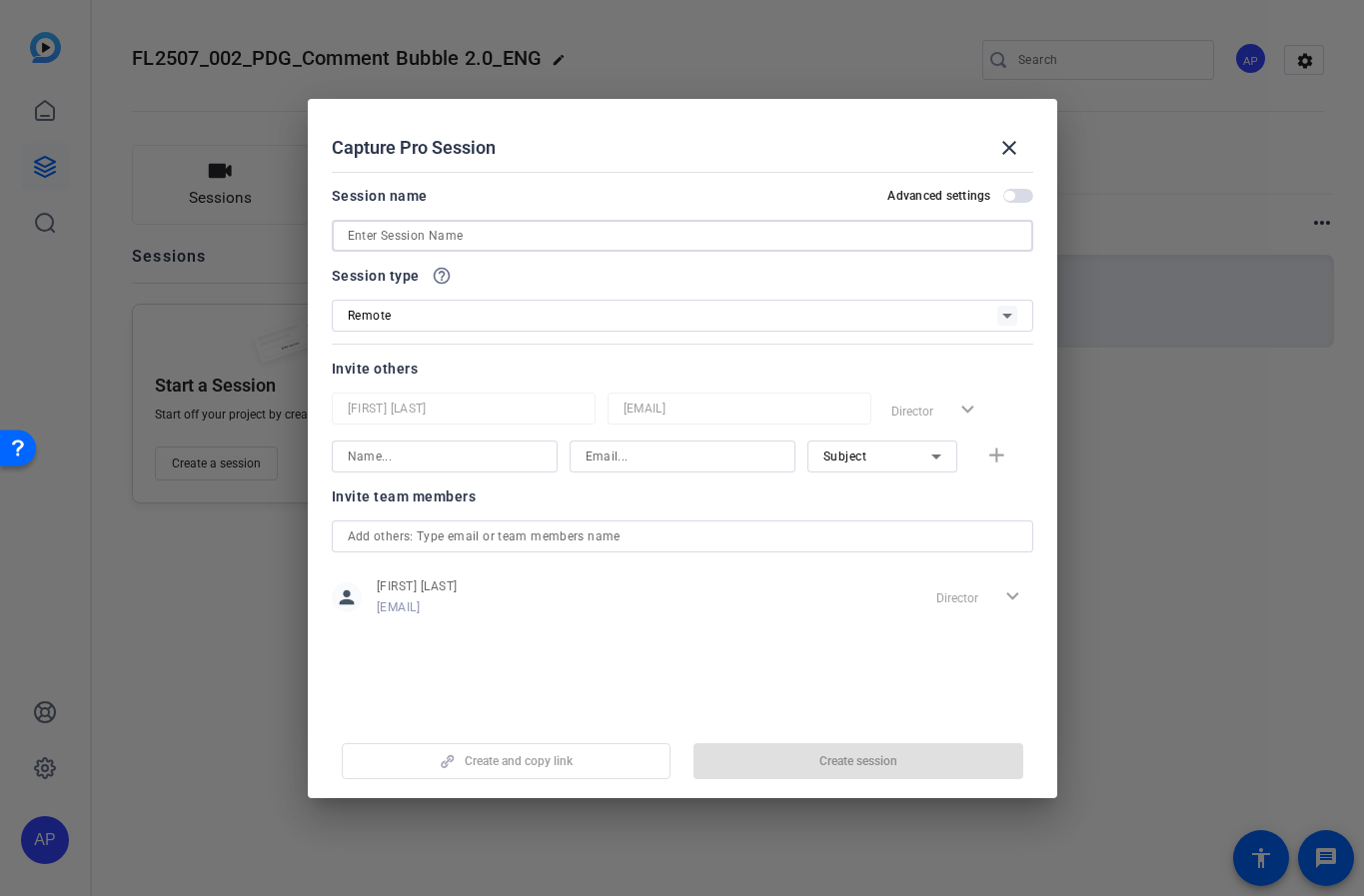 click at bounding box center [682, 236] 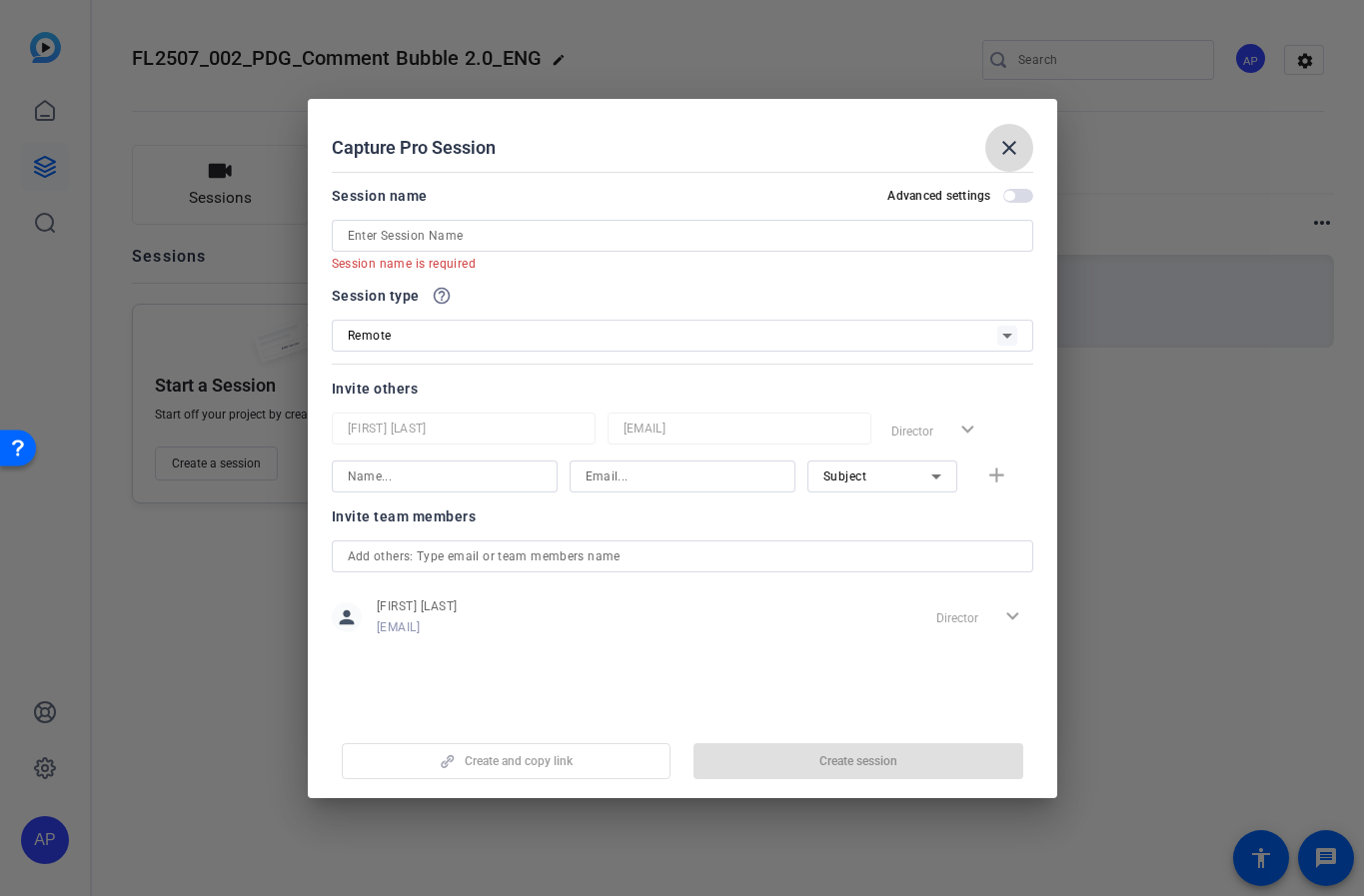 click on "close" at bounding box center (1009, 148) 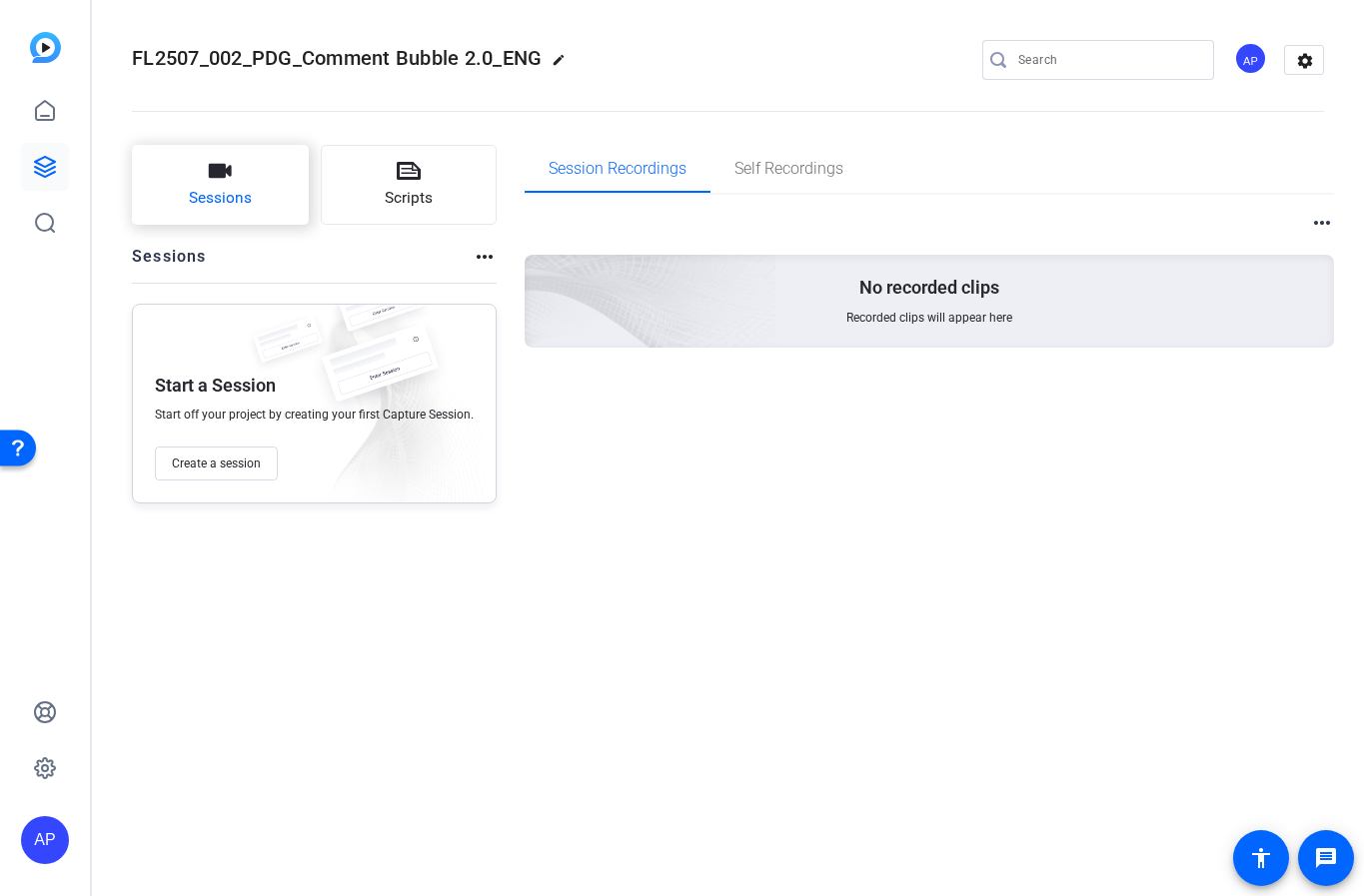 click 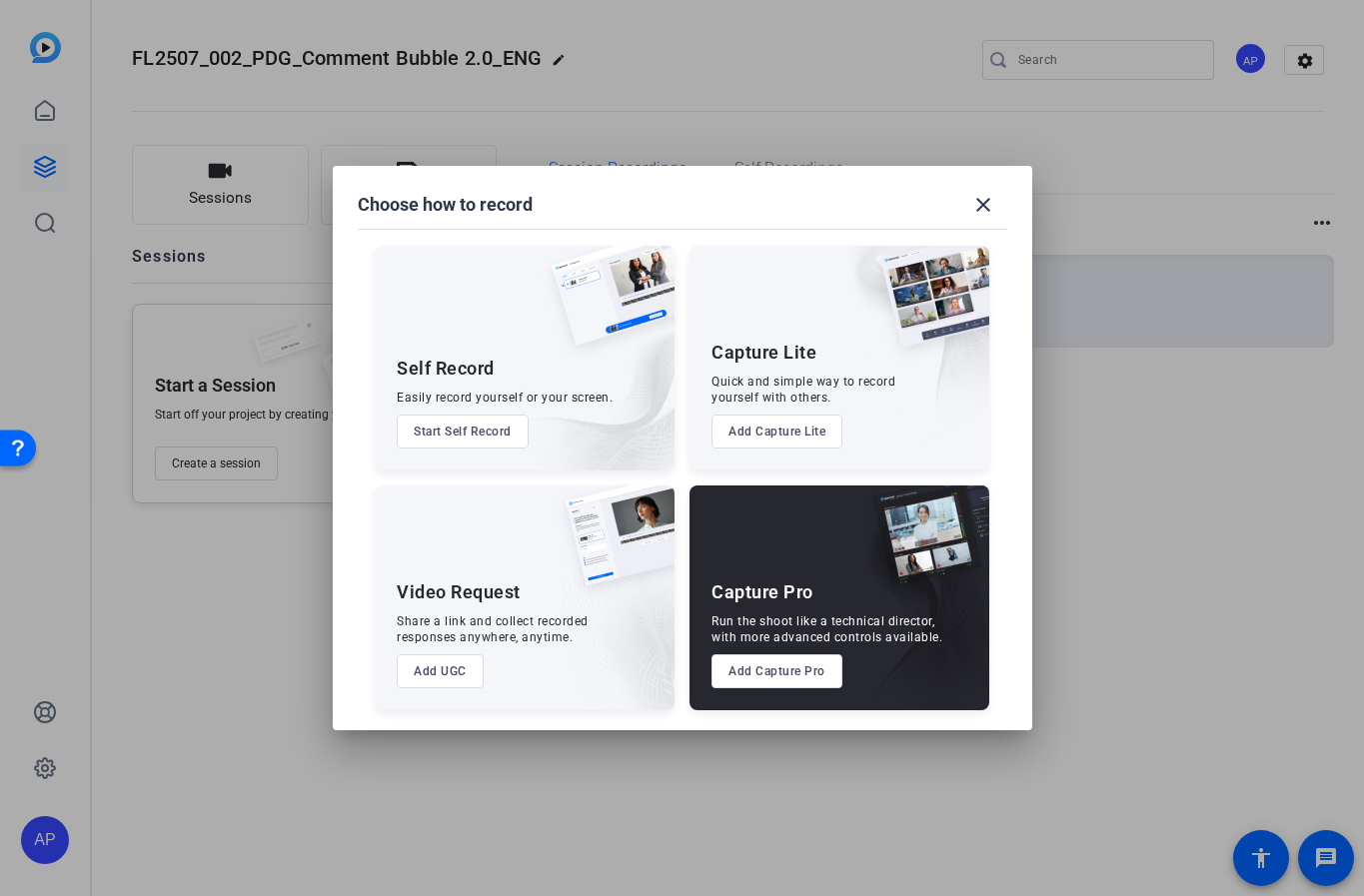 click on "Add Capture Pro" at bounding box center (776, 671) 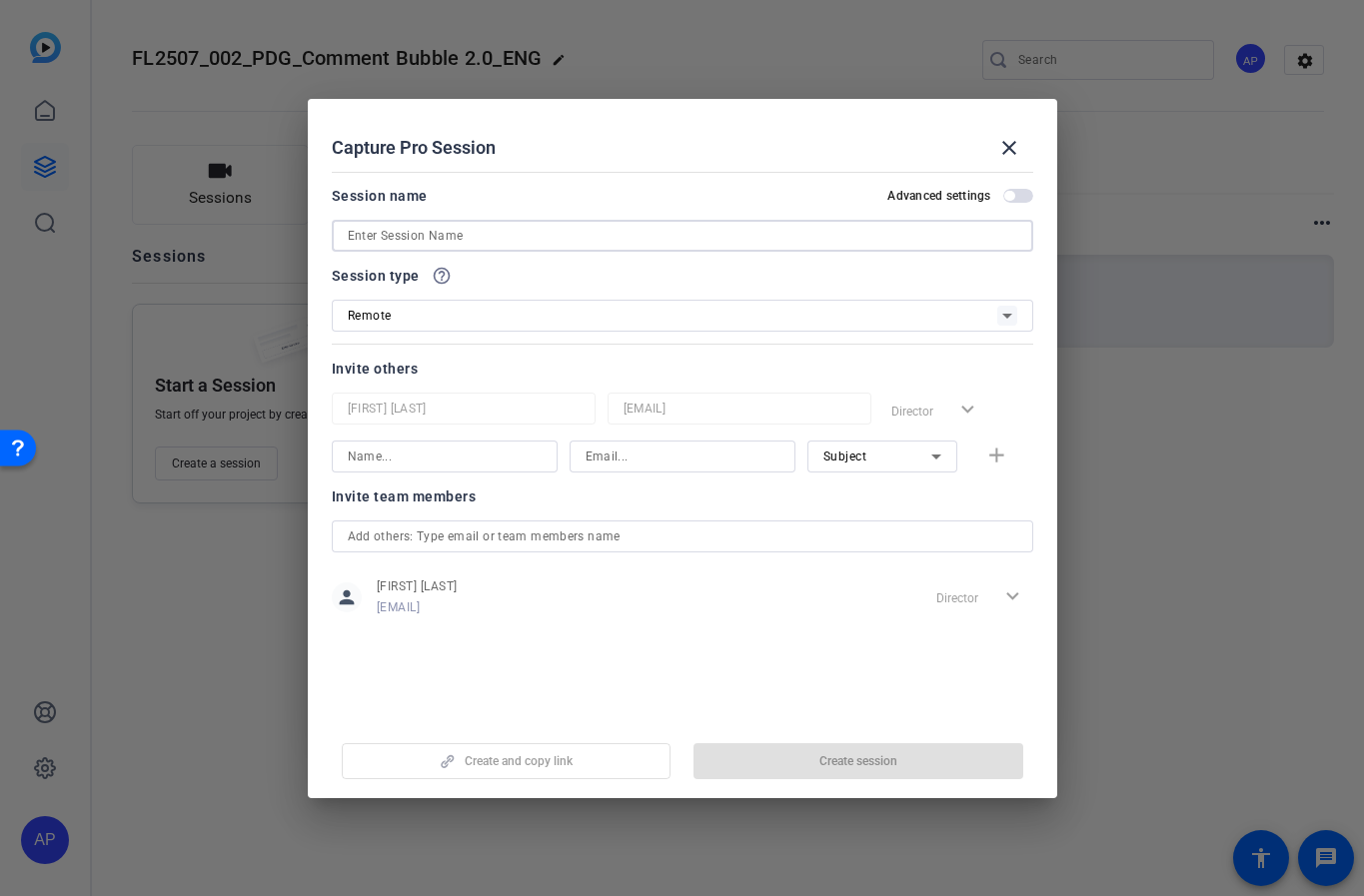 click at bounding box center [682, 236] 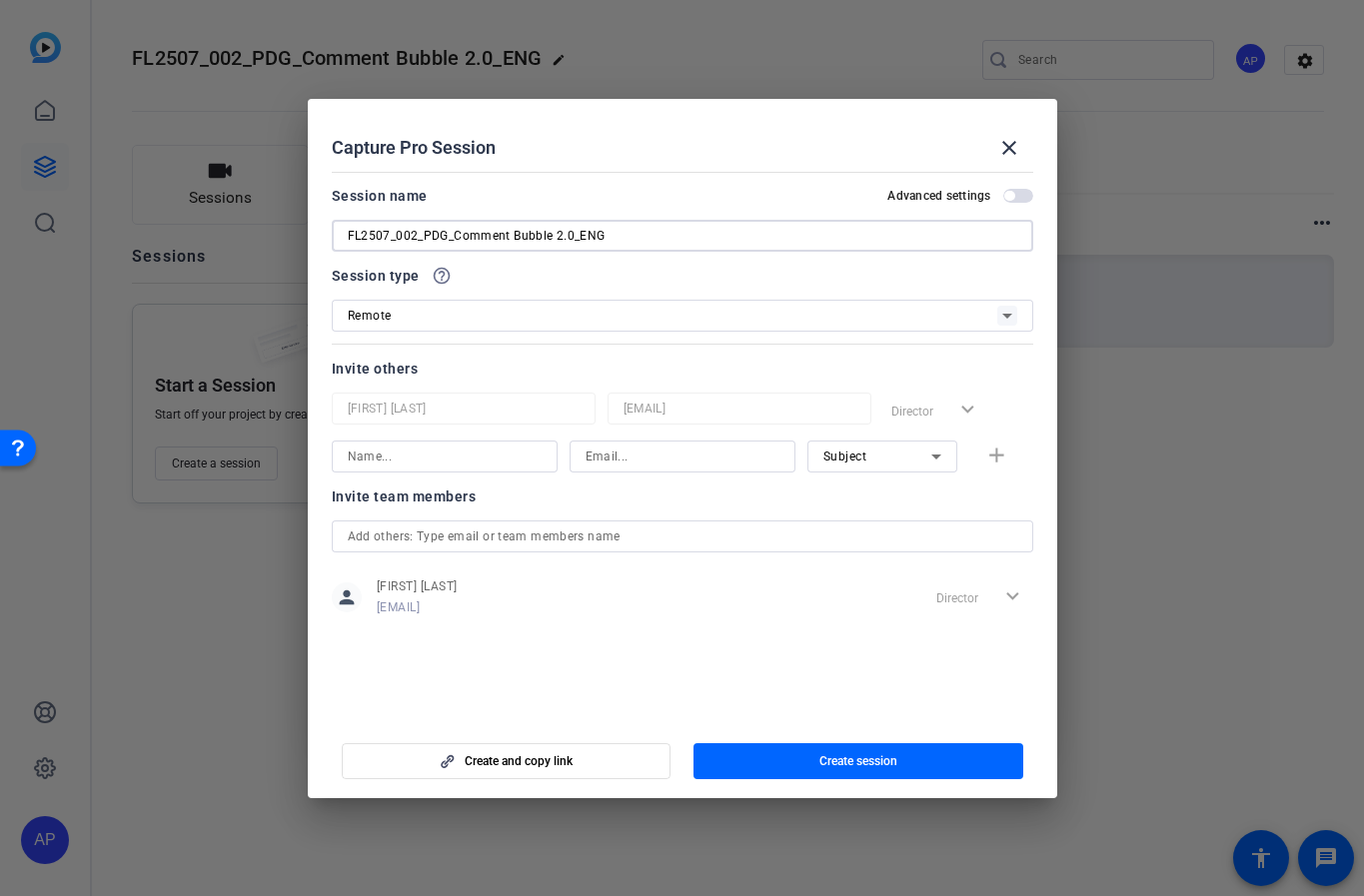 type on "FL2507_002_PDG_Comment Bubble 2.0_ENG" 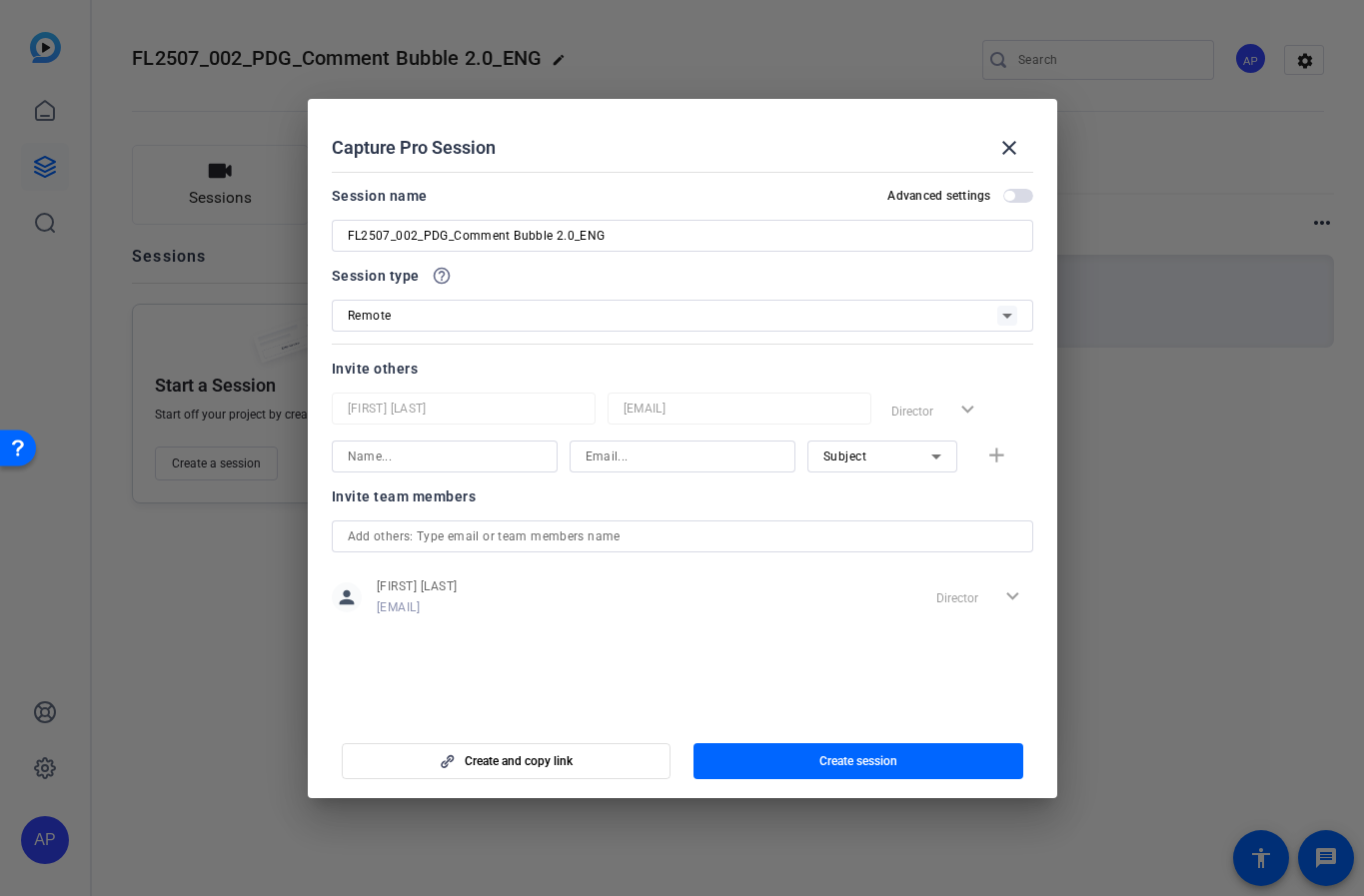 click at bounding box center [1018, 196] 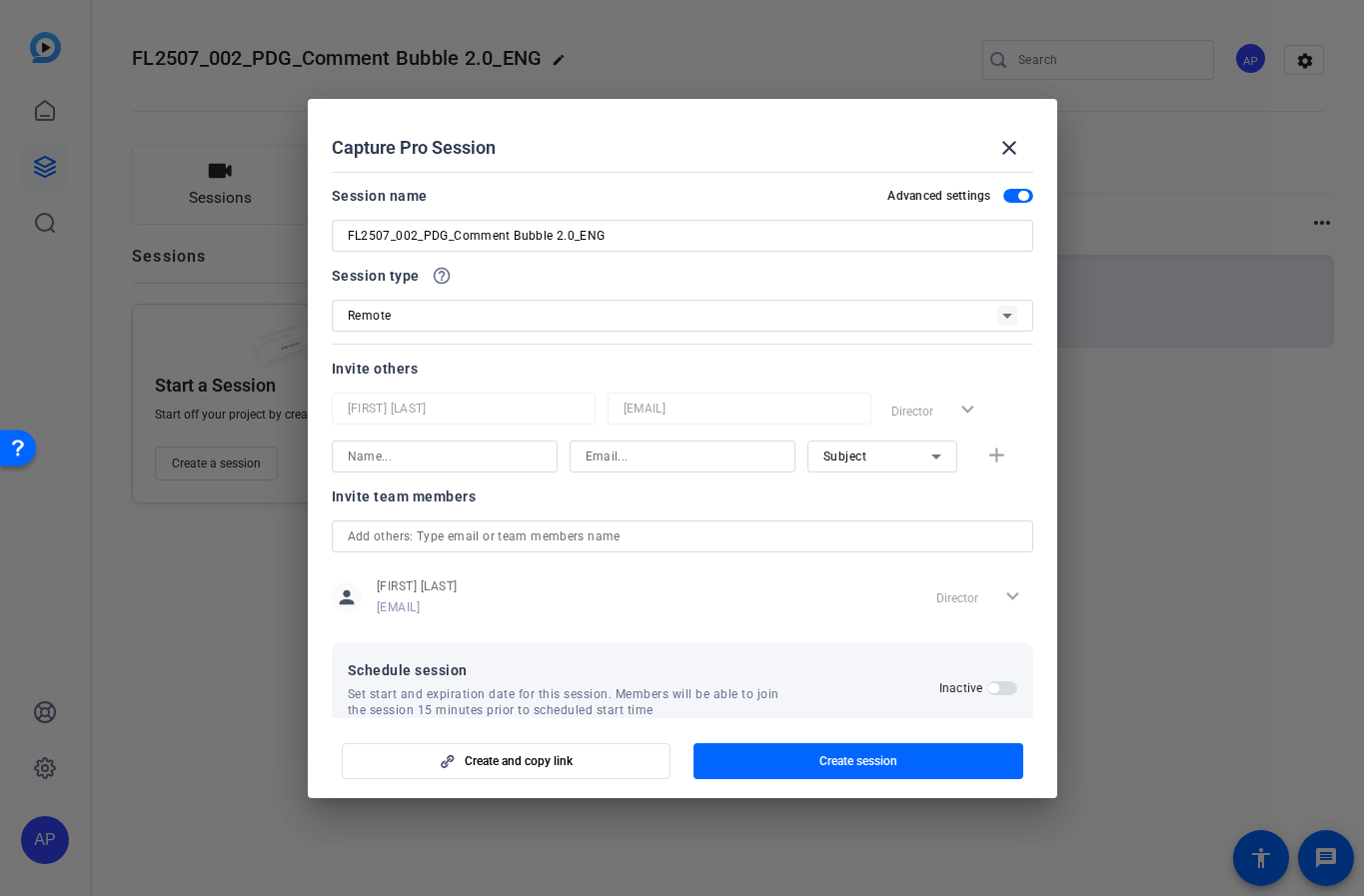 scroll, scrollTop: 38, scrollLeft: 0, axis: vertical 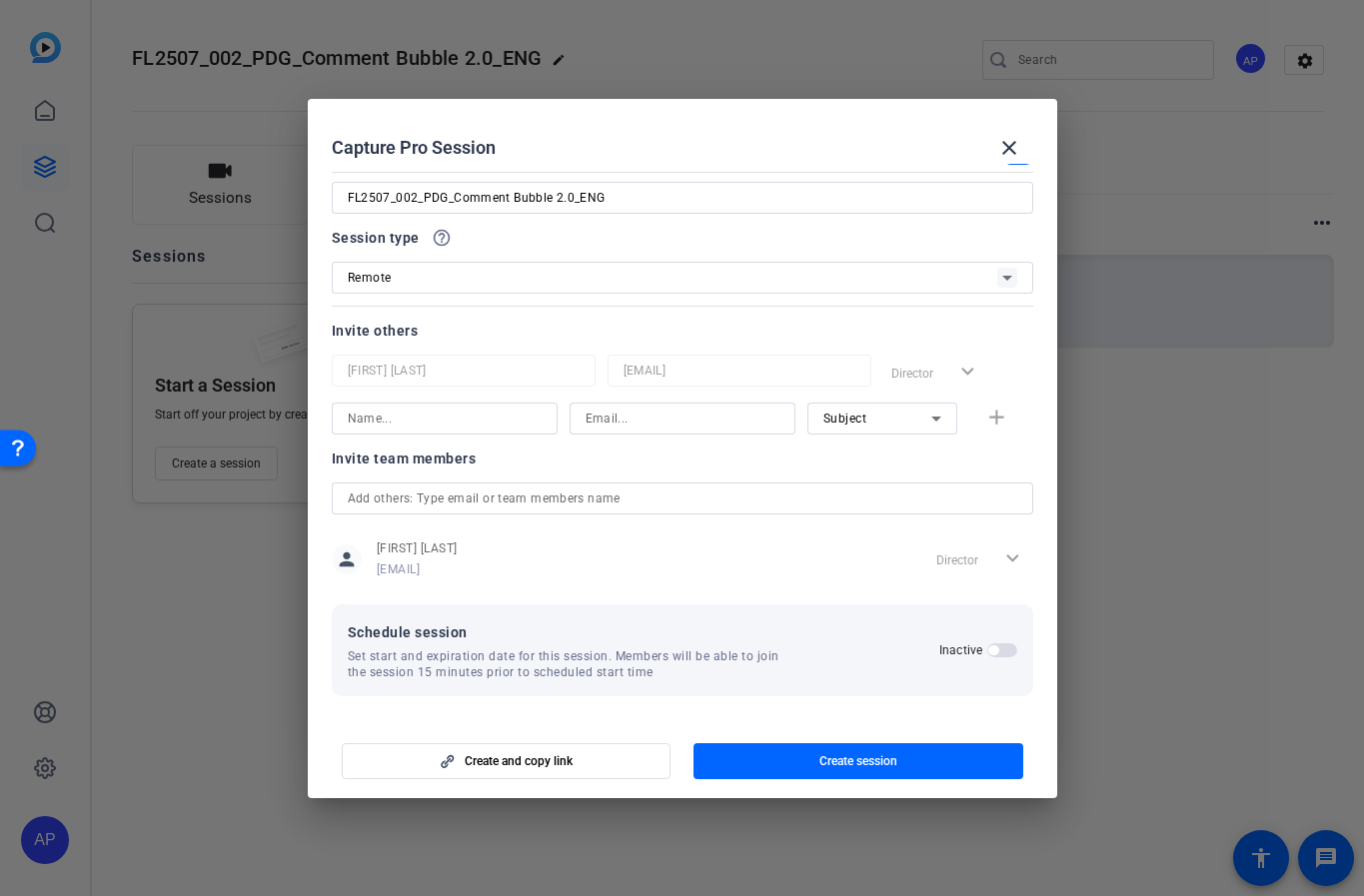 click at bounding box center [1002, 650] 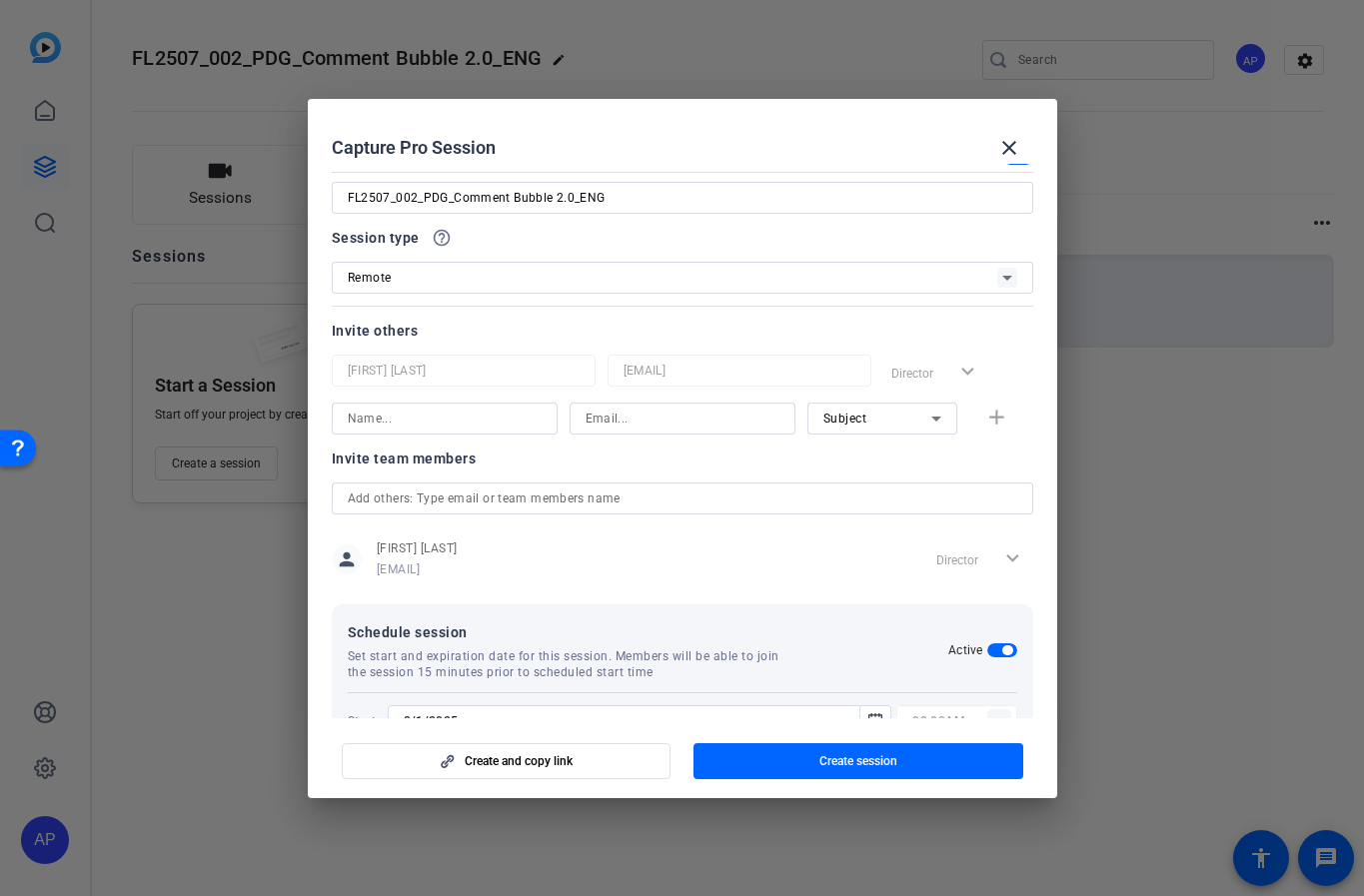 scroll, scrollTop: 139, scrollLeft: 0, axis: vertical 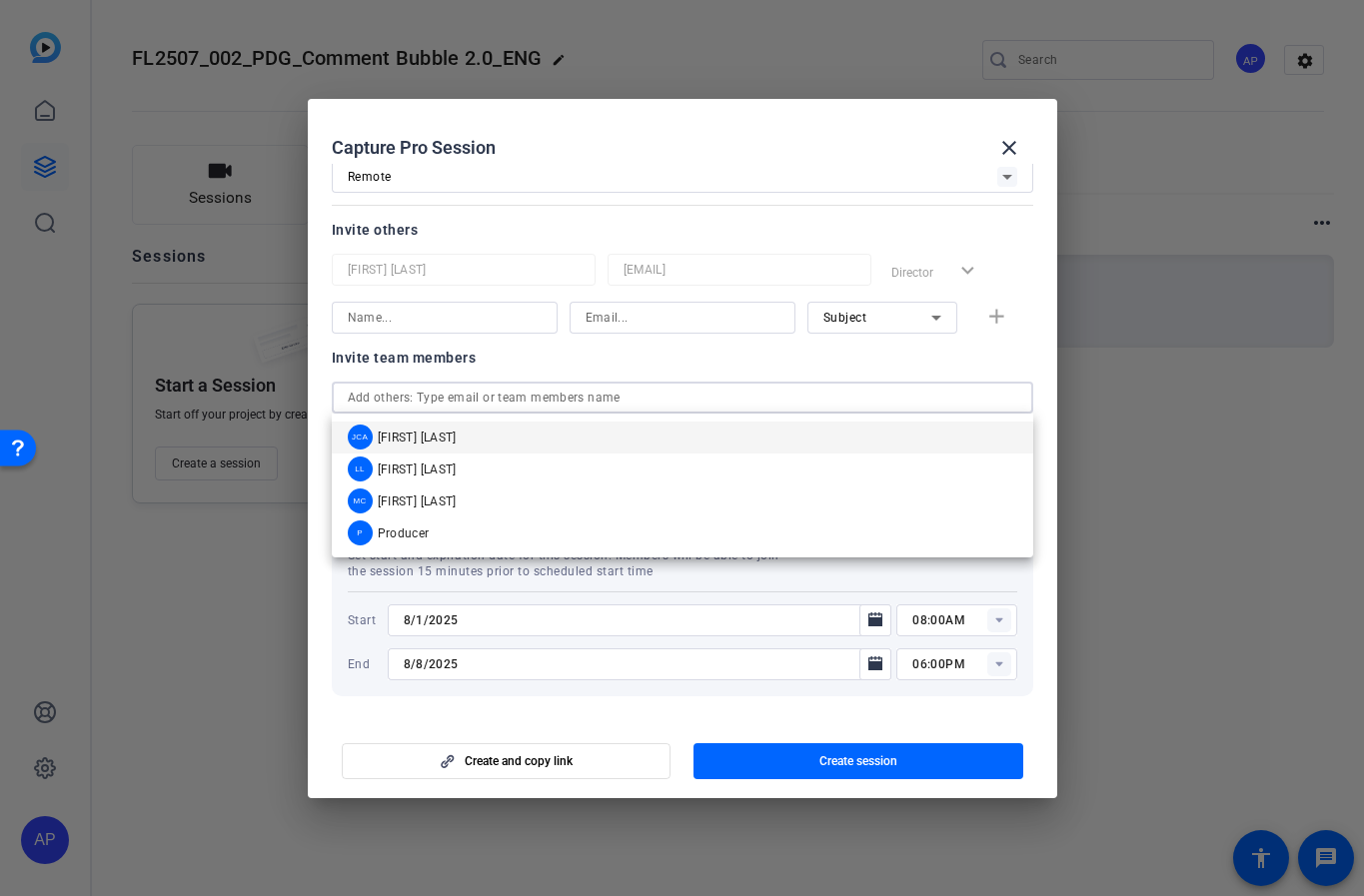 click at bounding box center (682, 398) 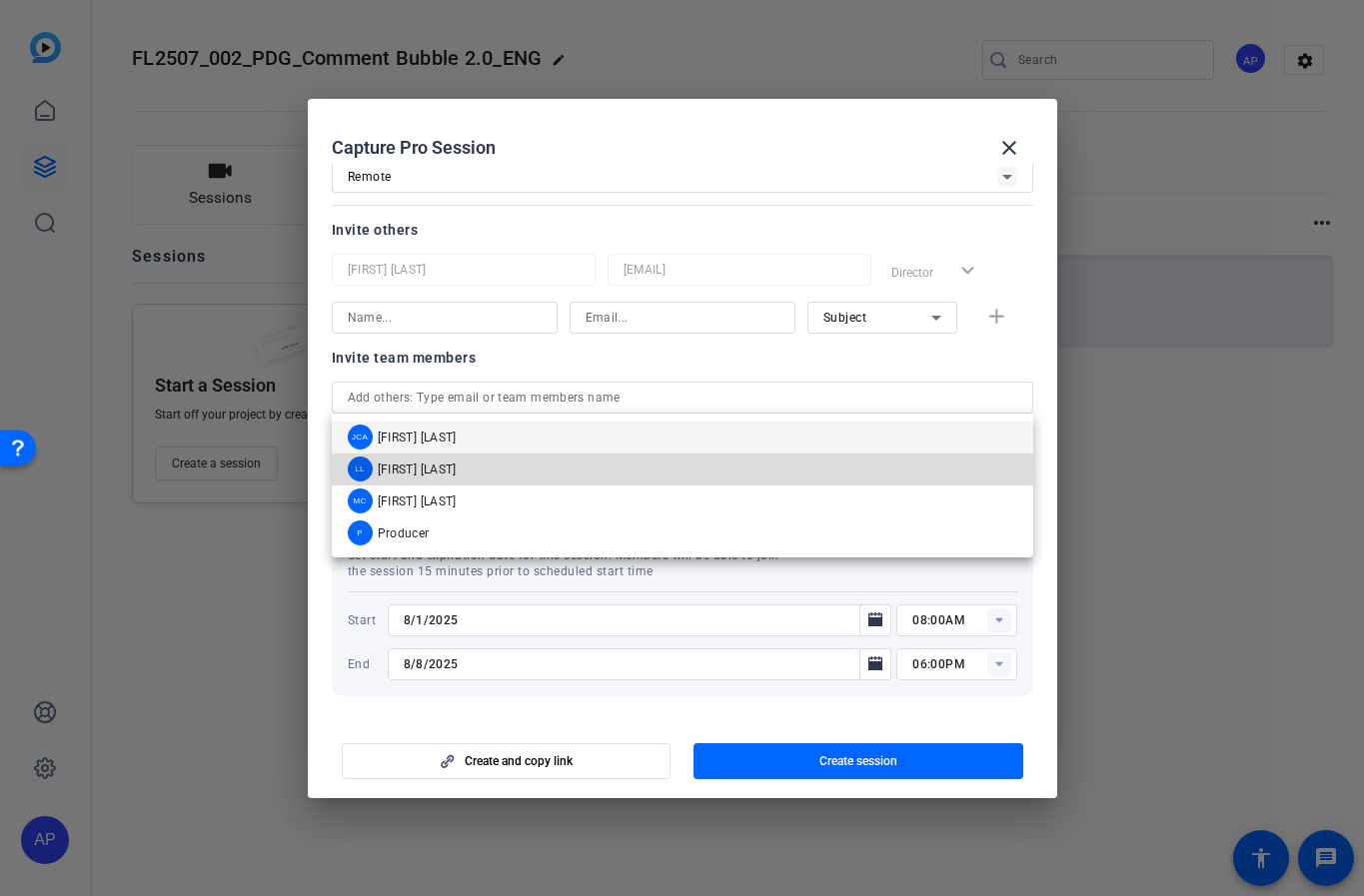 click on "LL [FIRST] [LAST]" at bounding box center (682, 469) 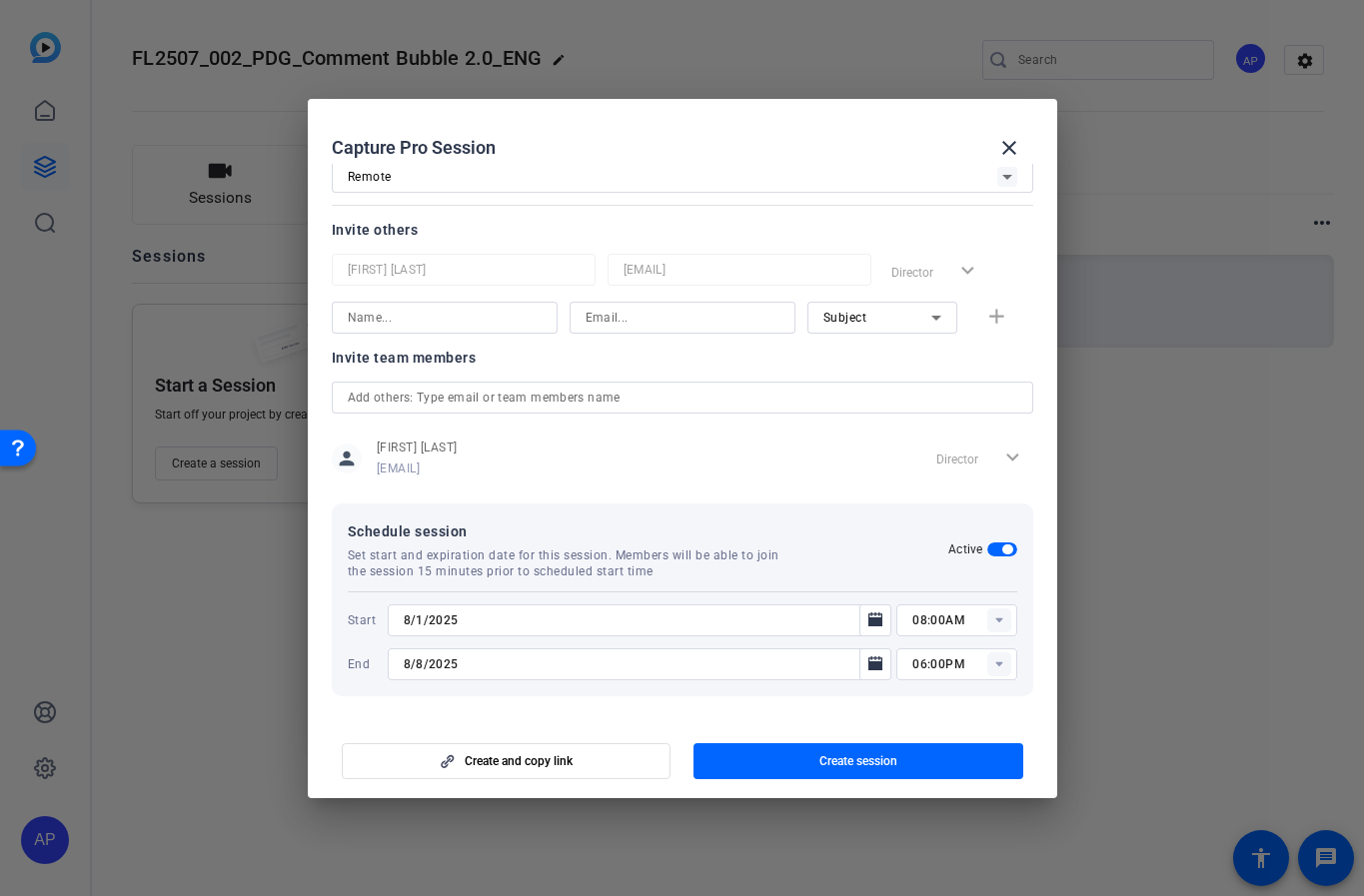 type 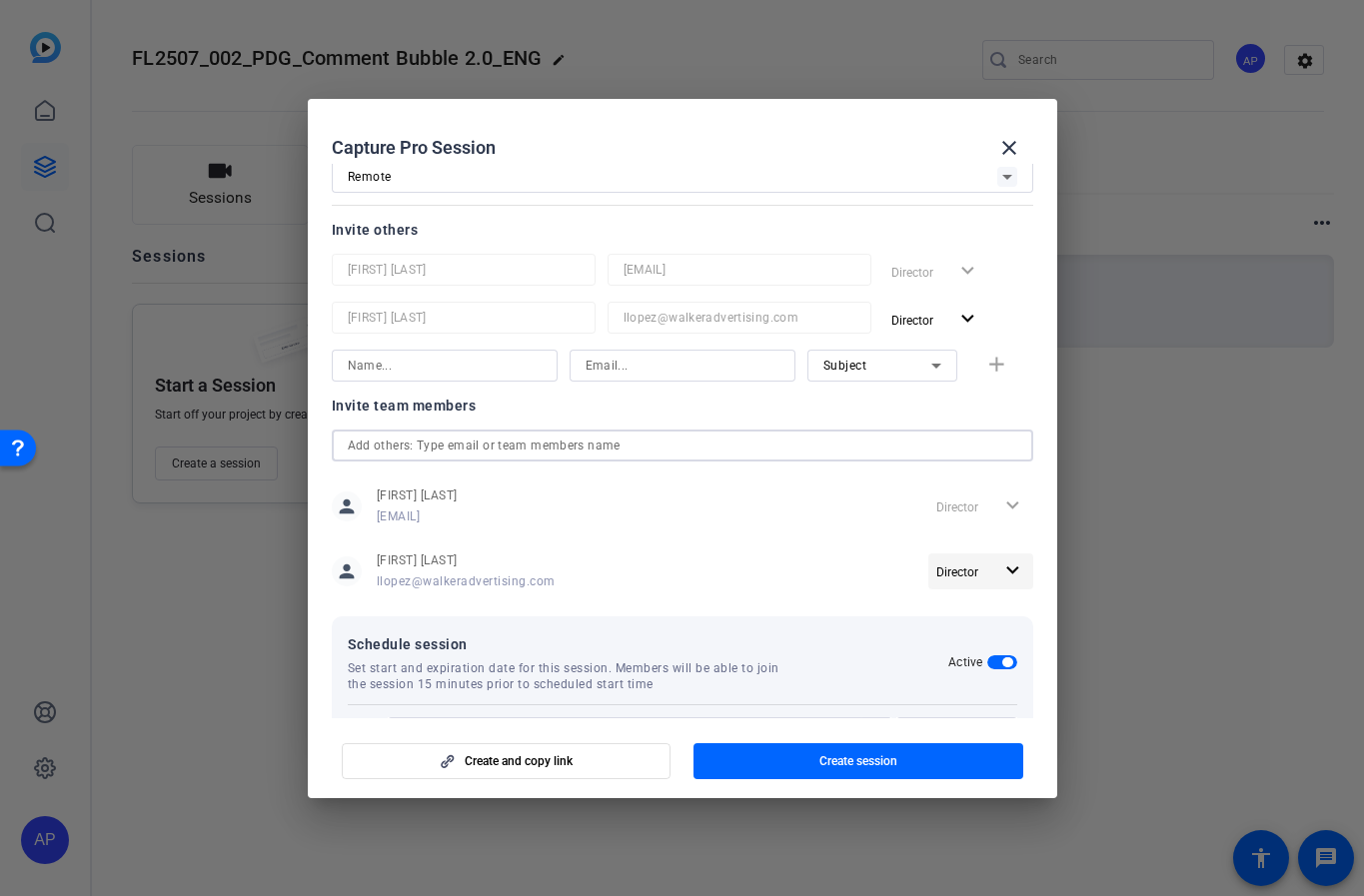 click on "Director" 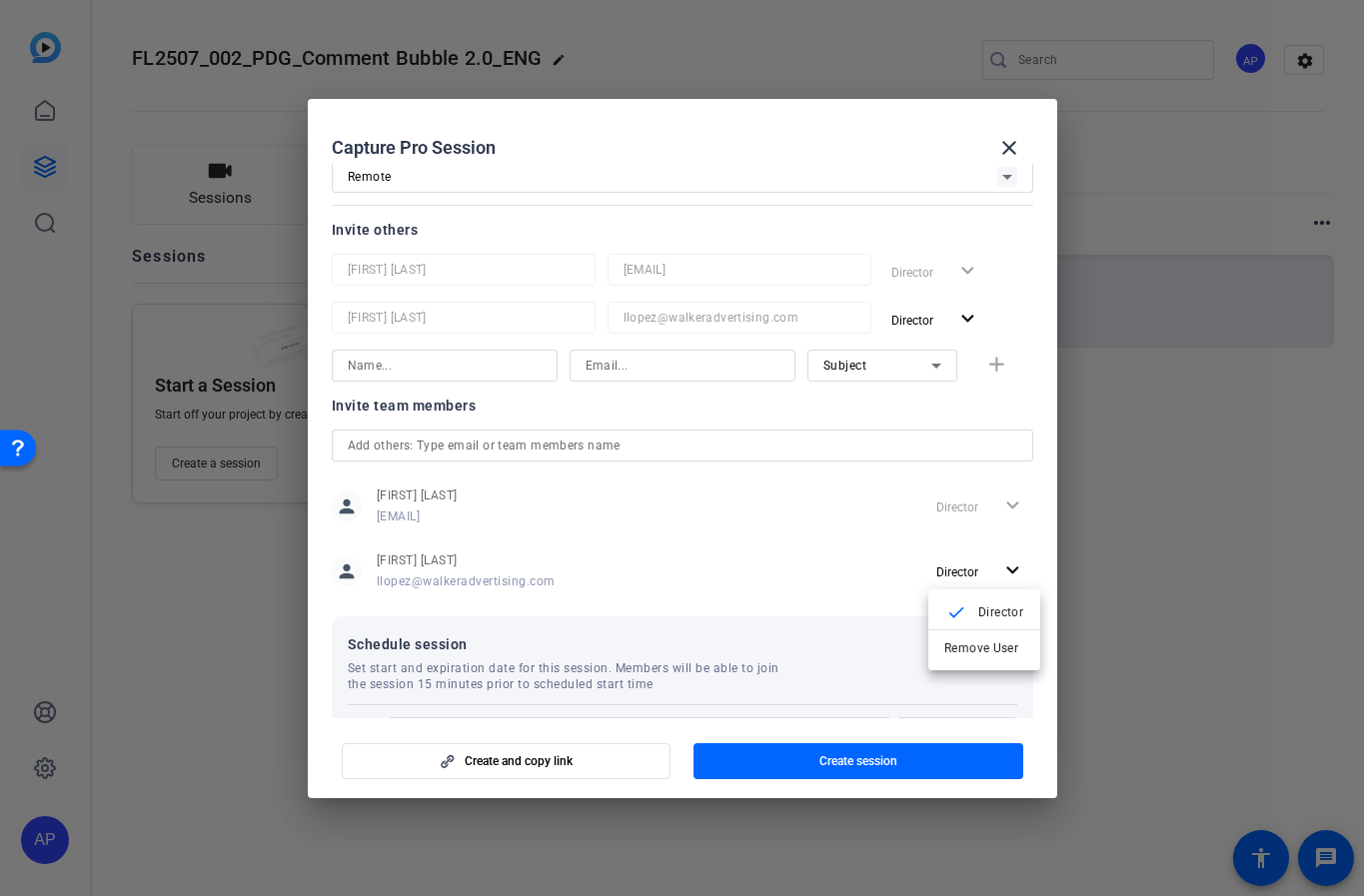 click at bounding box center (682, 448) 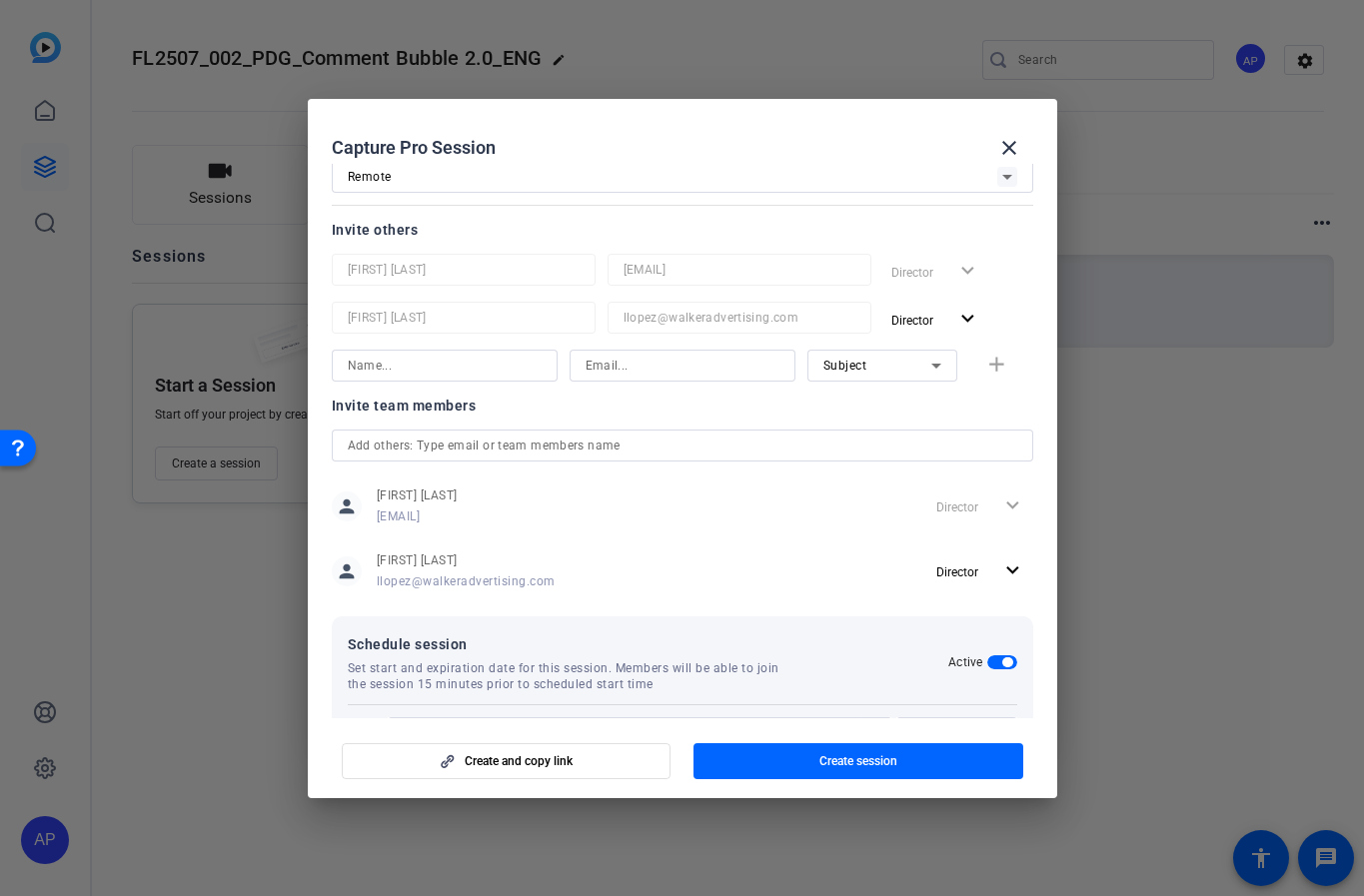 click at bounding box center [682, 446] 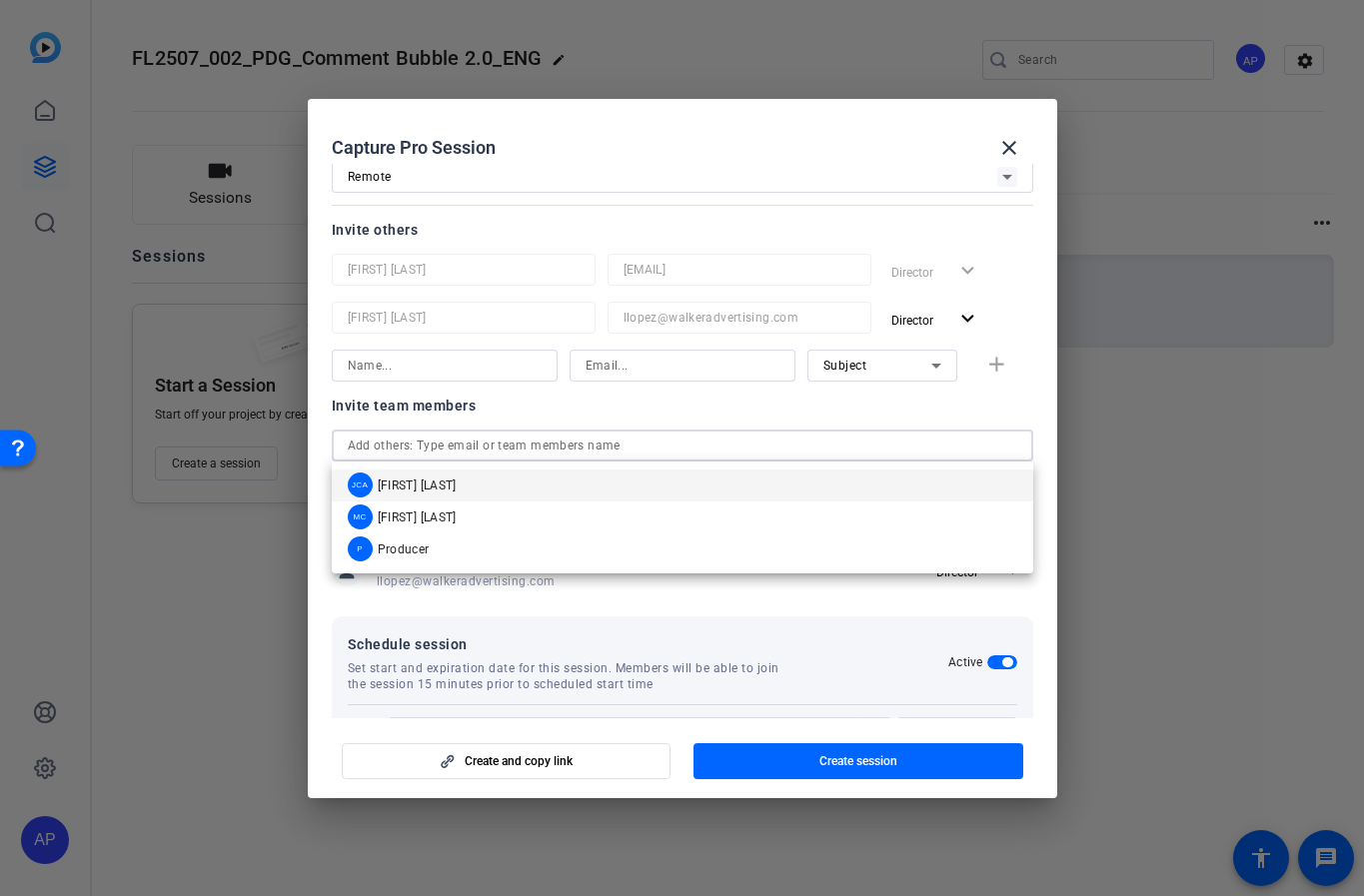 click on "Invite team members" 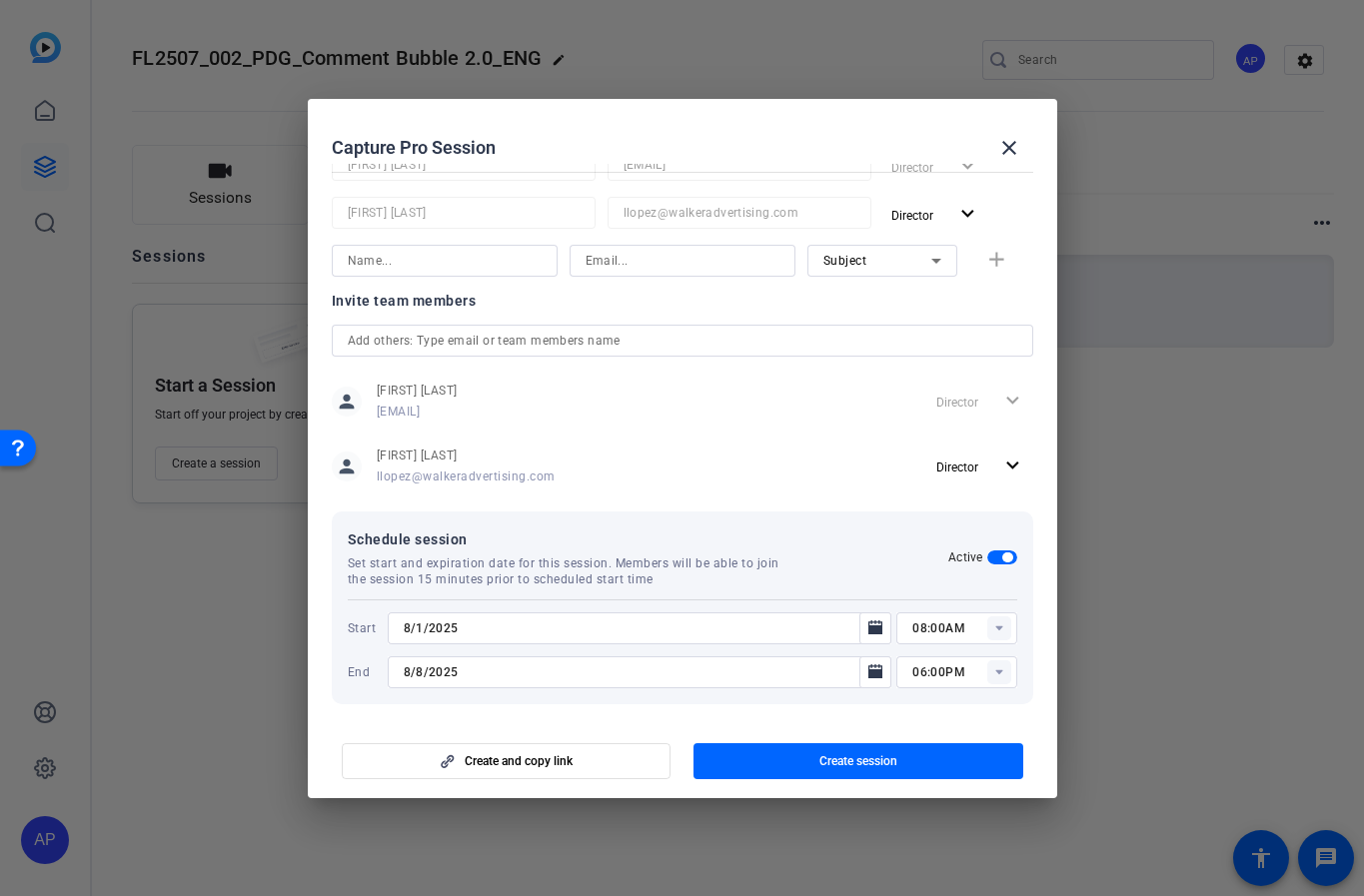 scroll, scrollTop: 252, scrollLeft: 0, axis: vertical 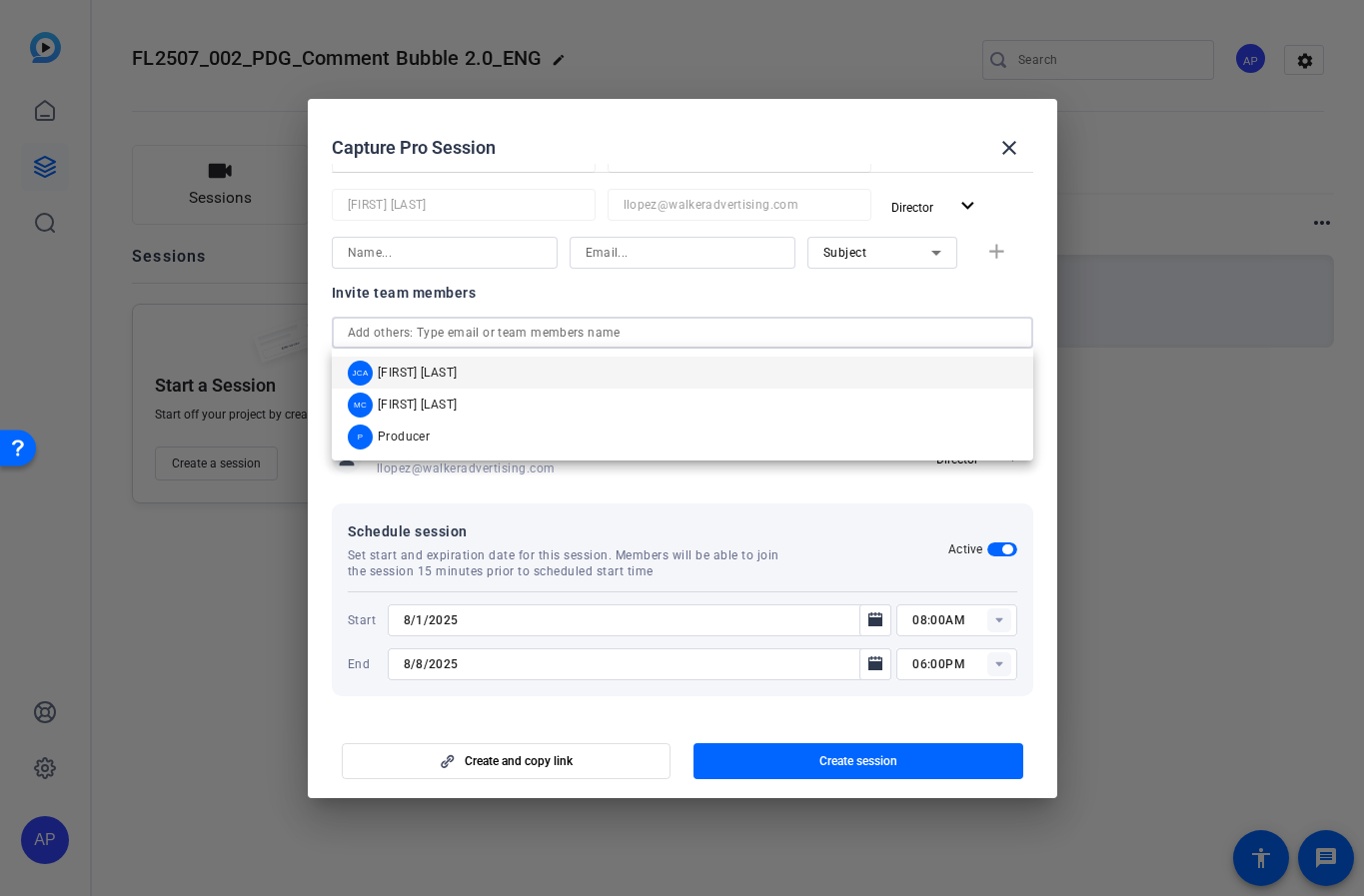 click at bounding box center (682, 333) 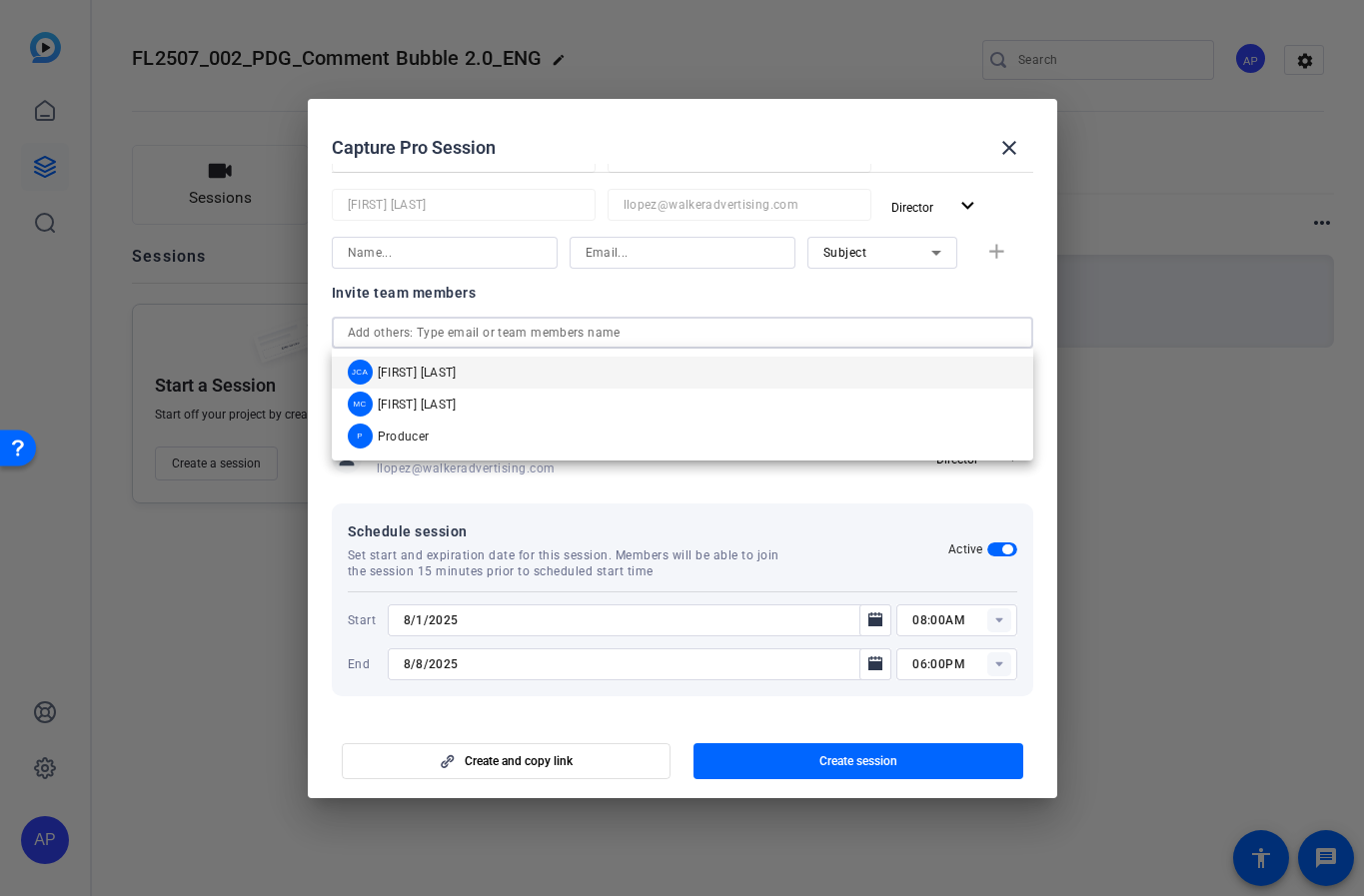 click at bounding box center (682, 333) 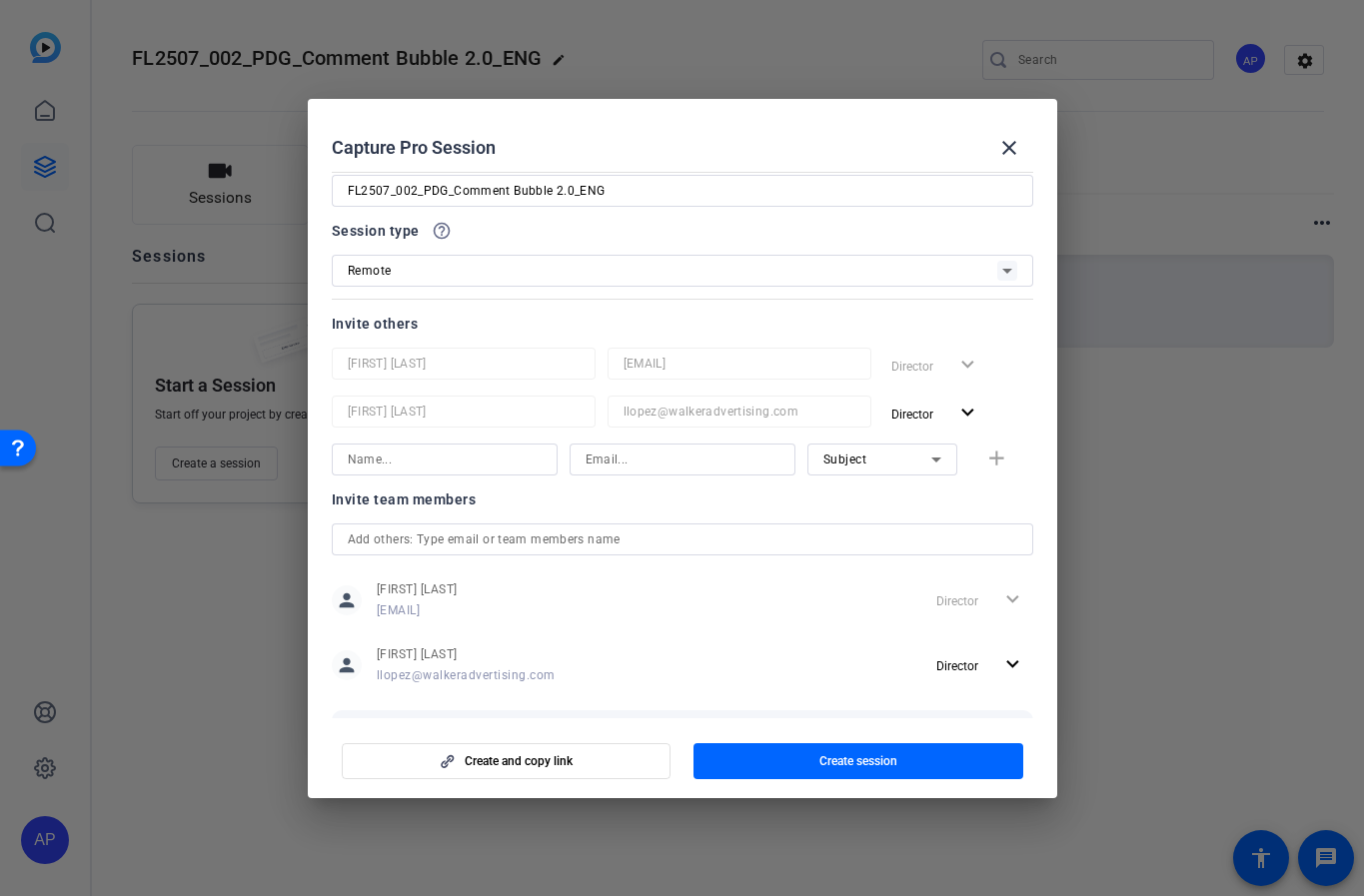 scroll, scrollTop: 0, scrollLeft: 0, axis: both 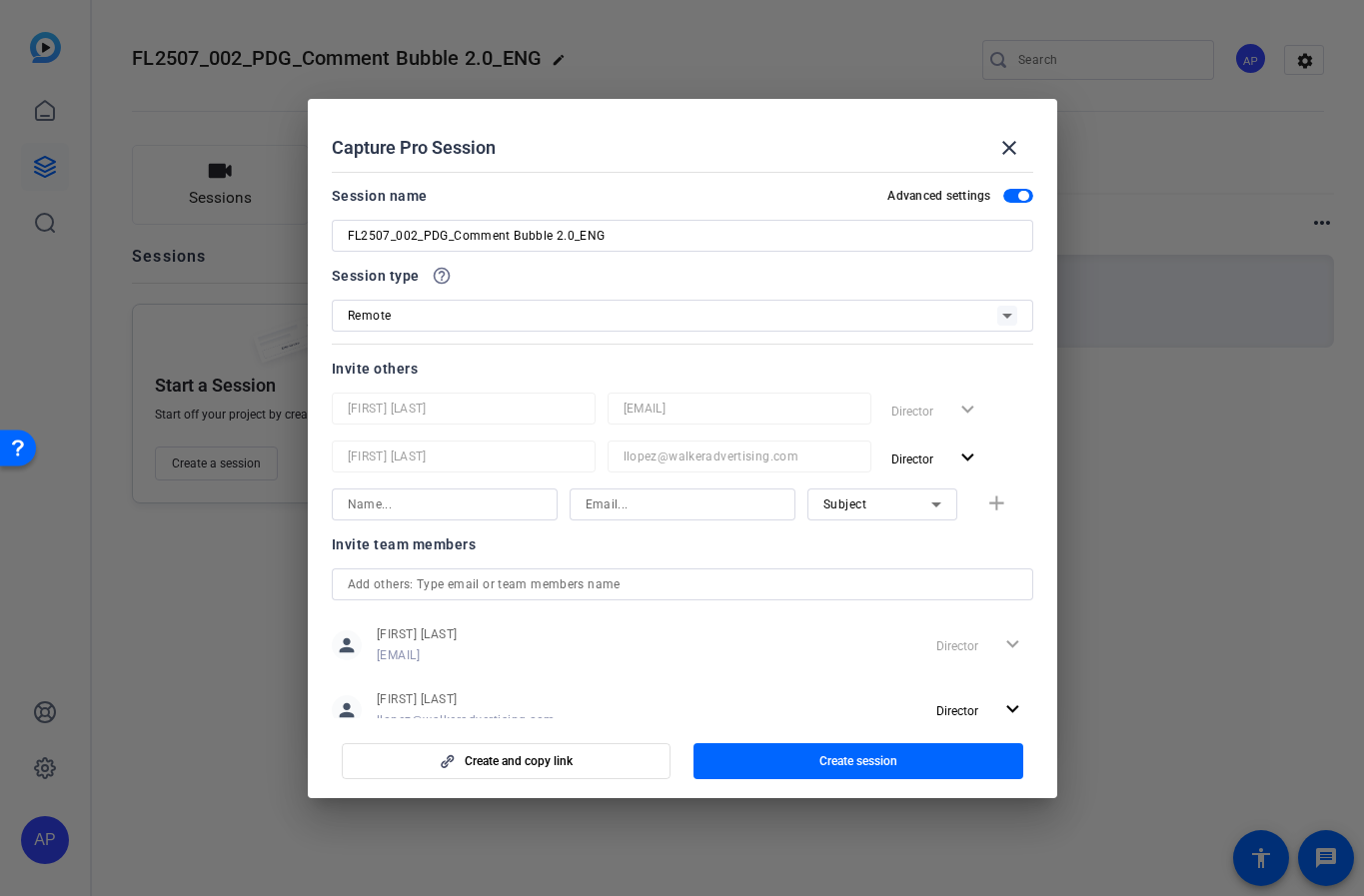 click at bounding box center (445, 504) 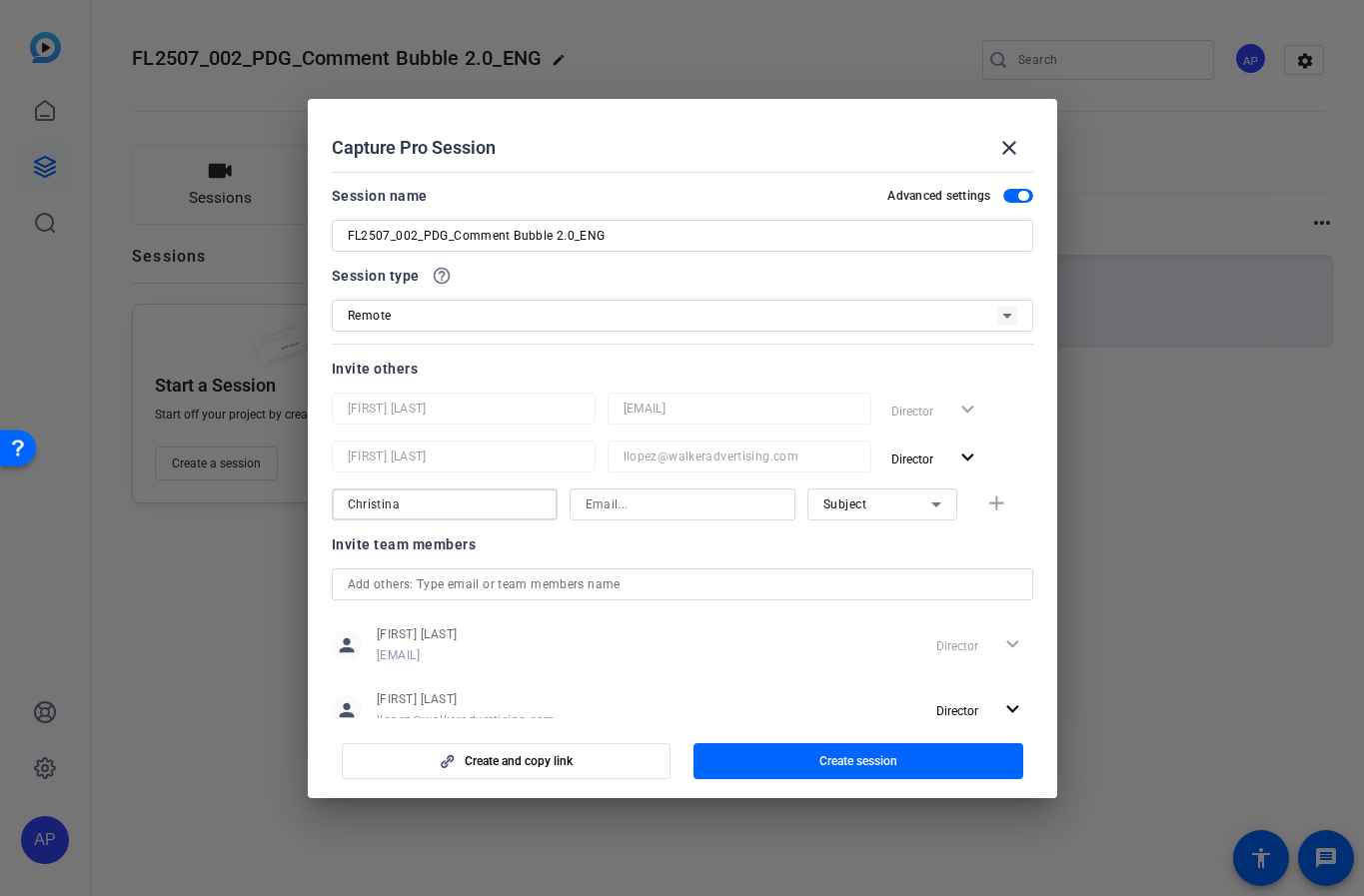 type on "Christina" 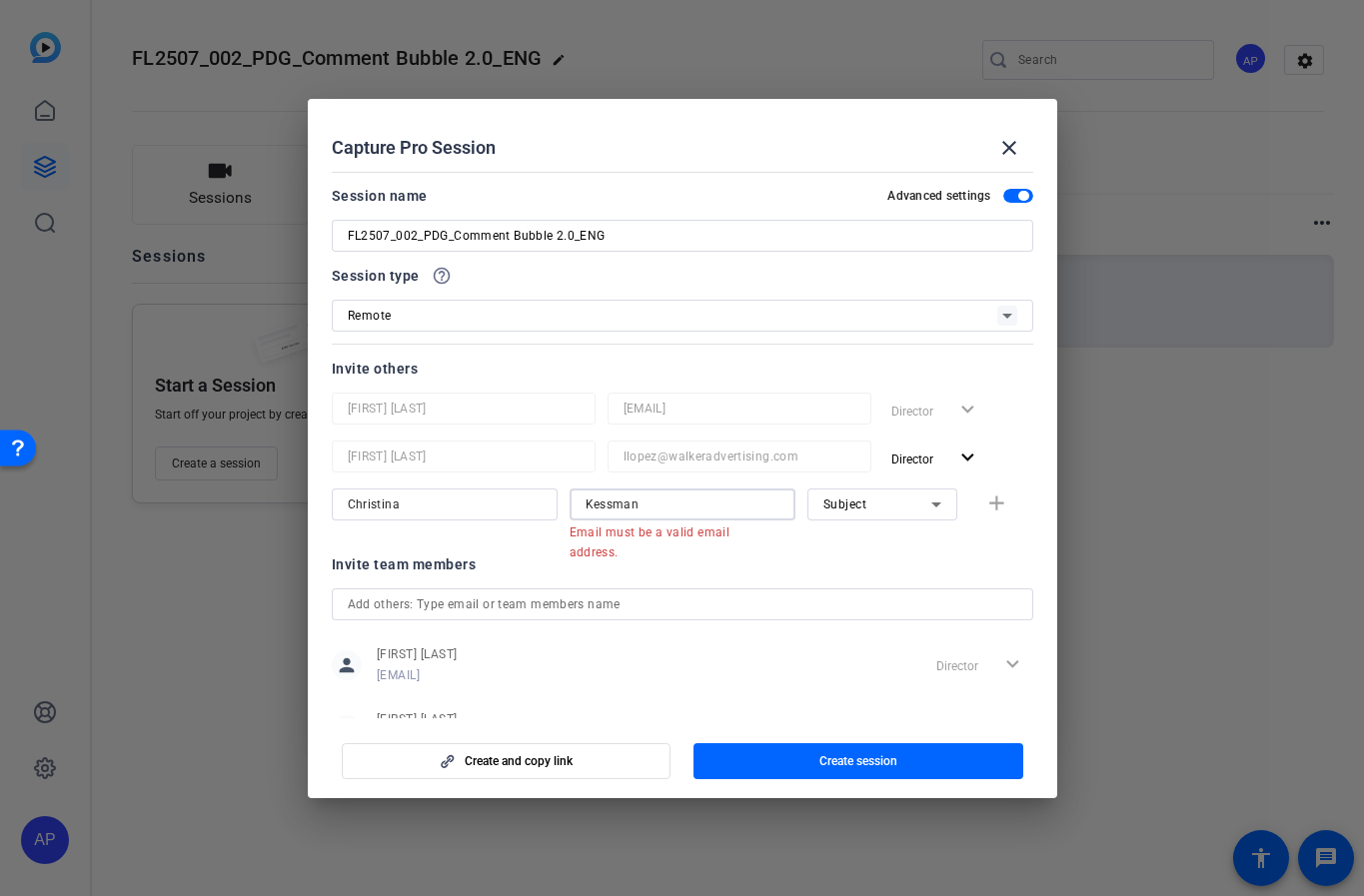 type on "Kessman" 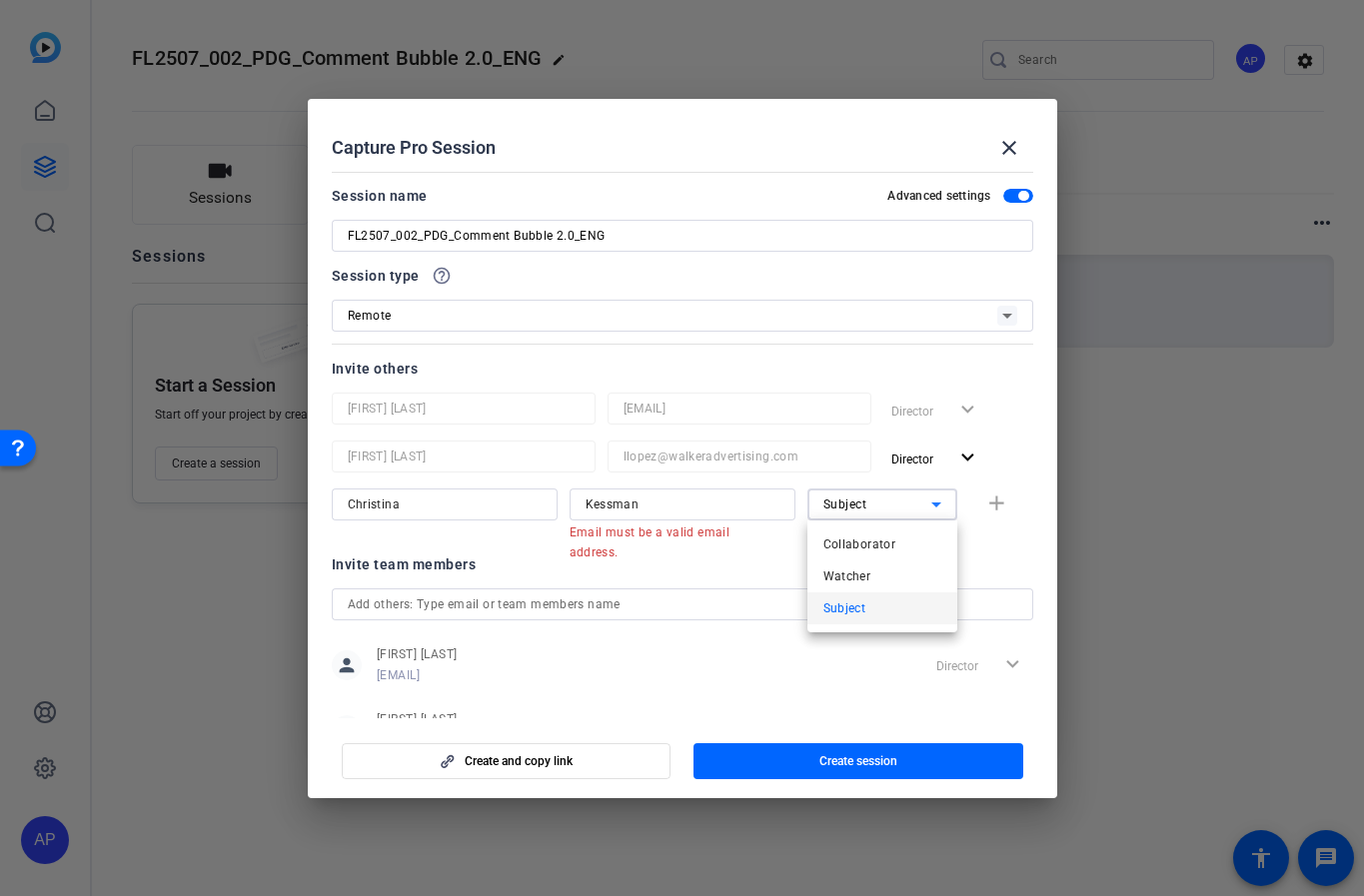 click at bounding box center (682, 448) 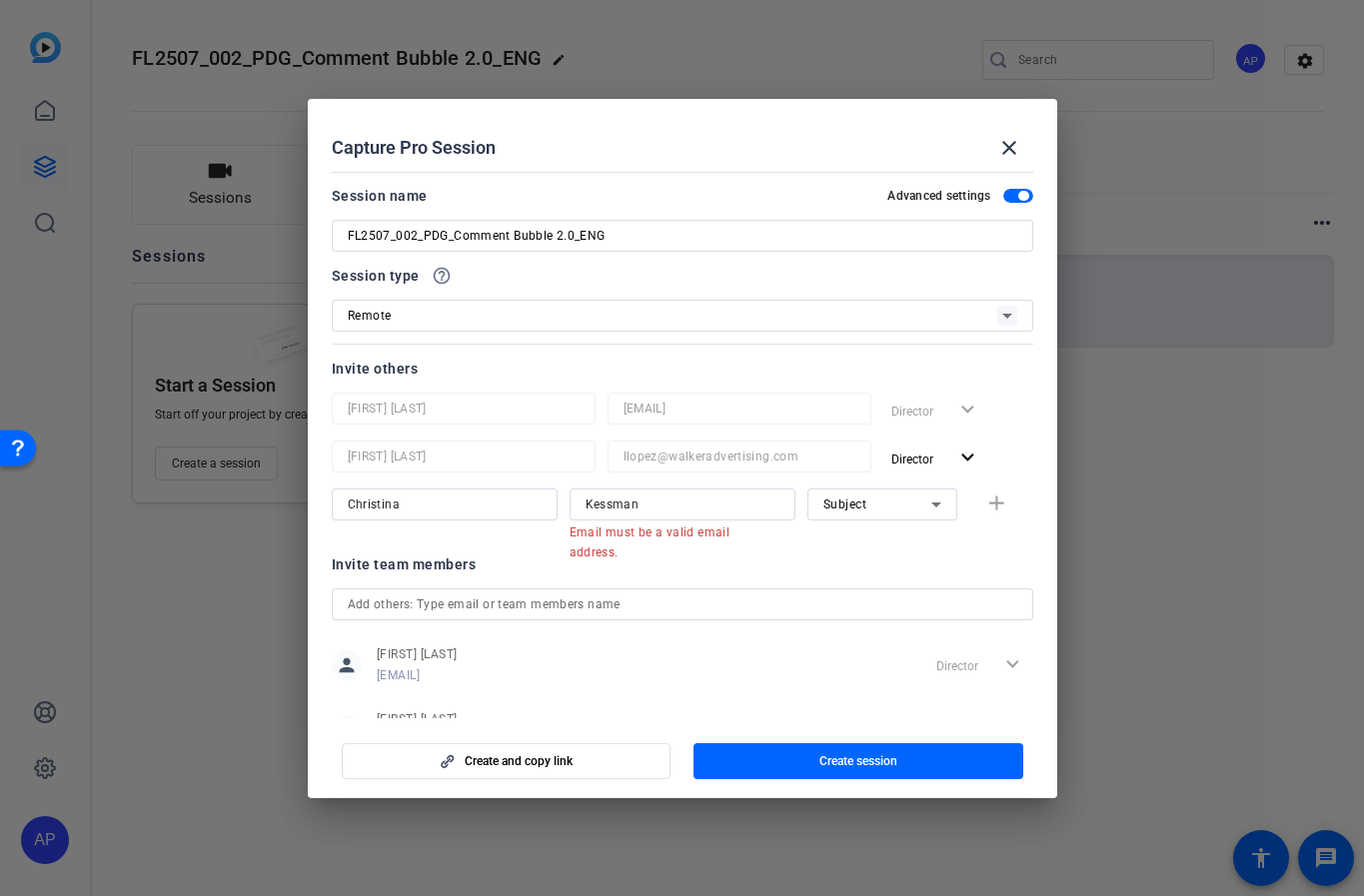 click on "Subject" at bounding box center (877, 503) 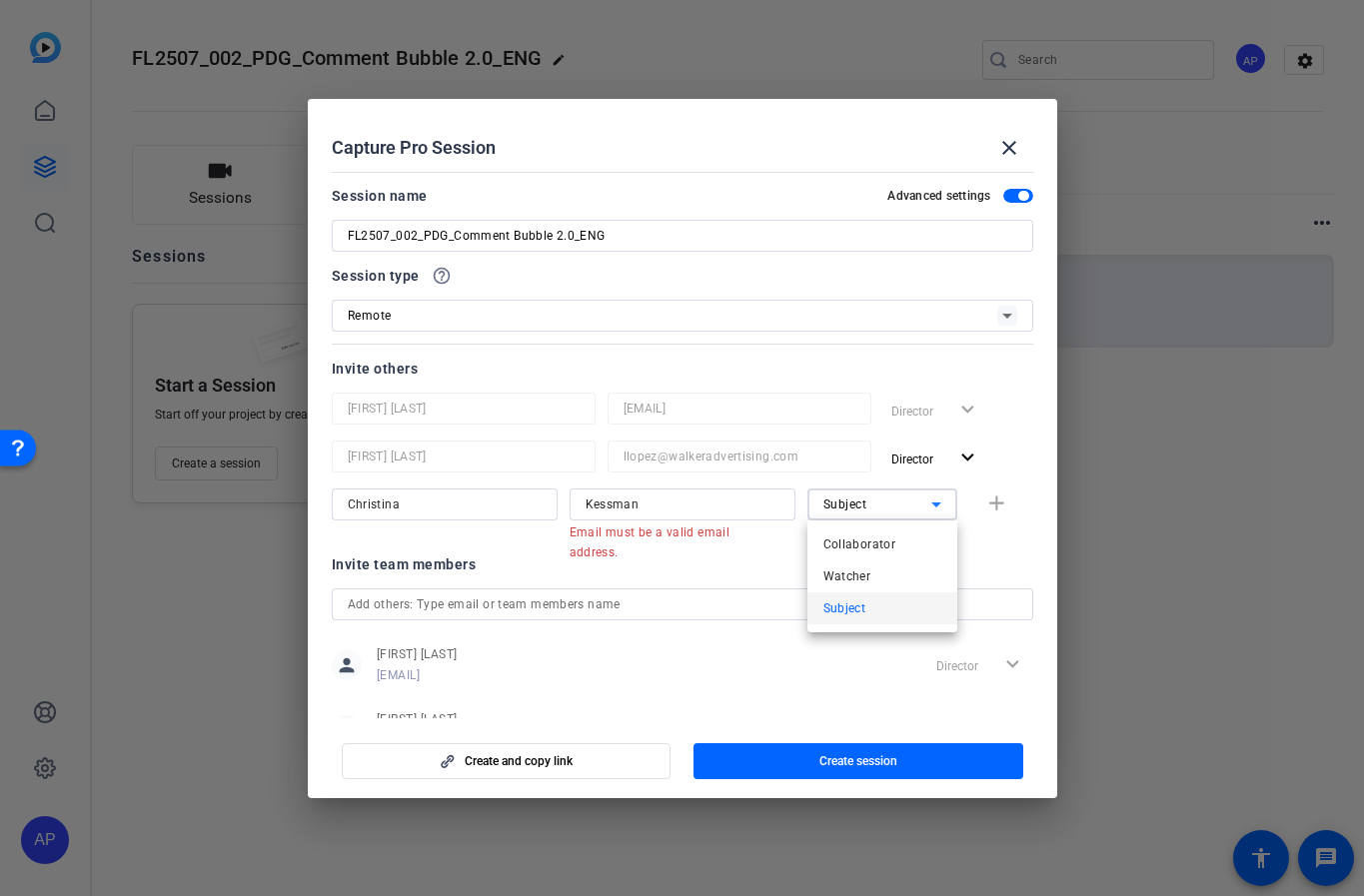 click at bounding box center (682, 448) 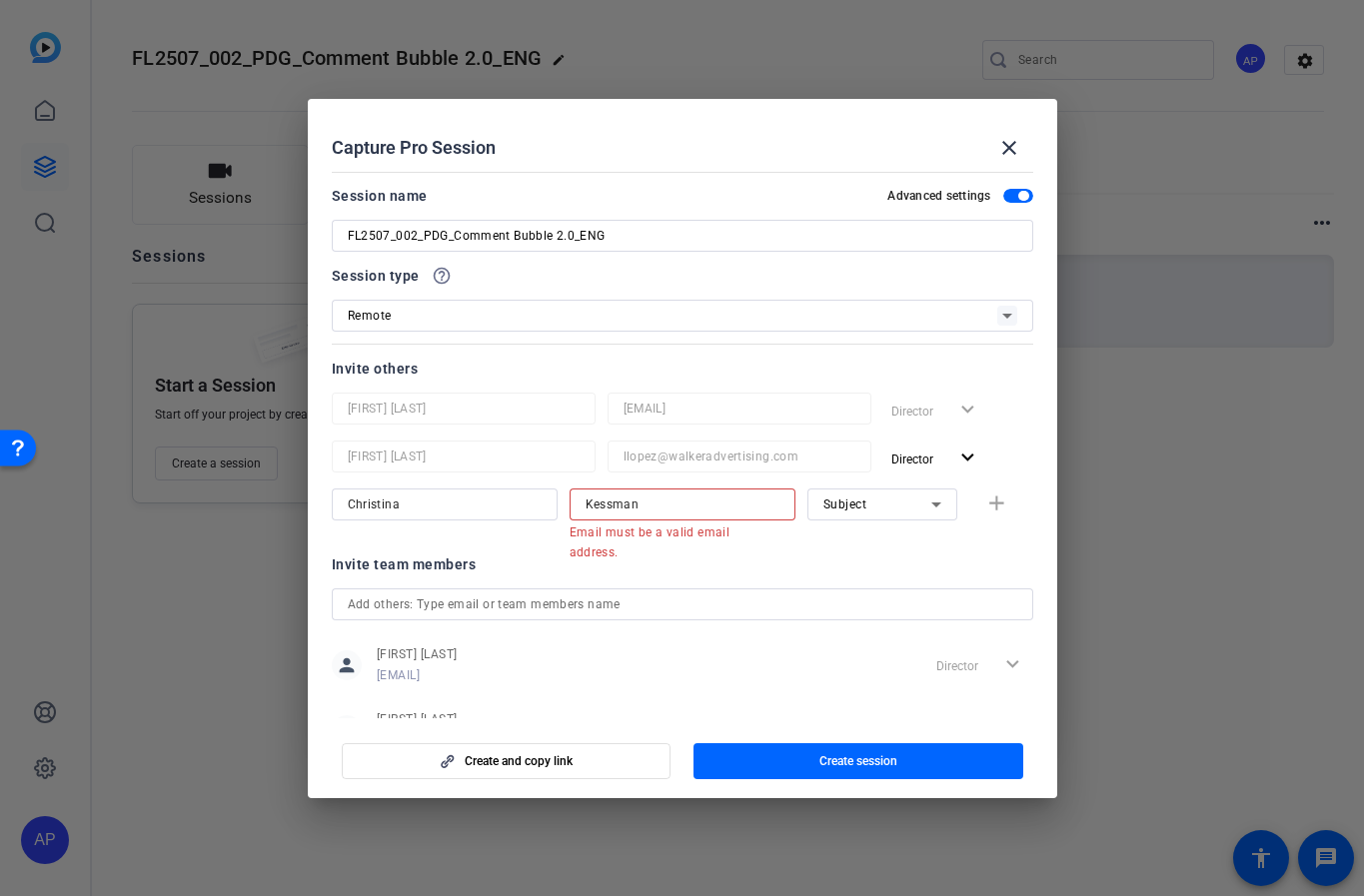 click on "Kessman" at bounding box center (682, 504) 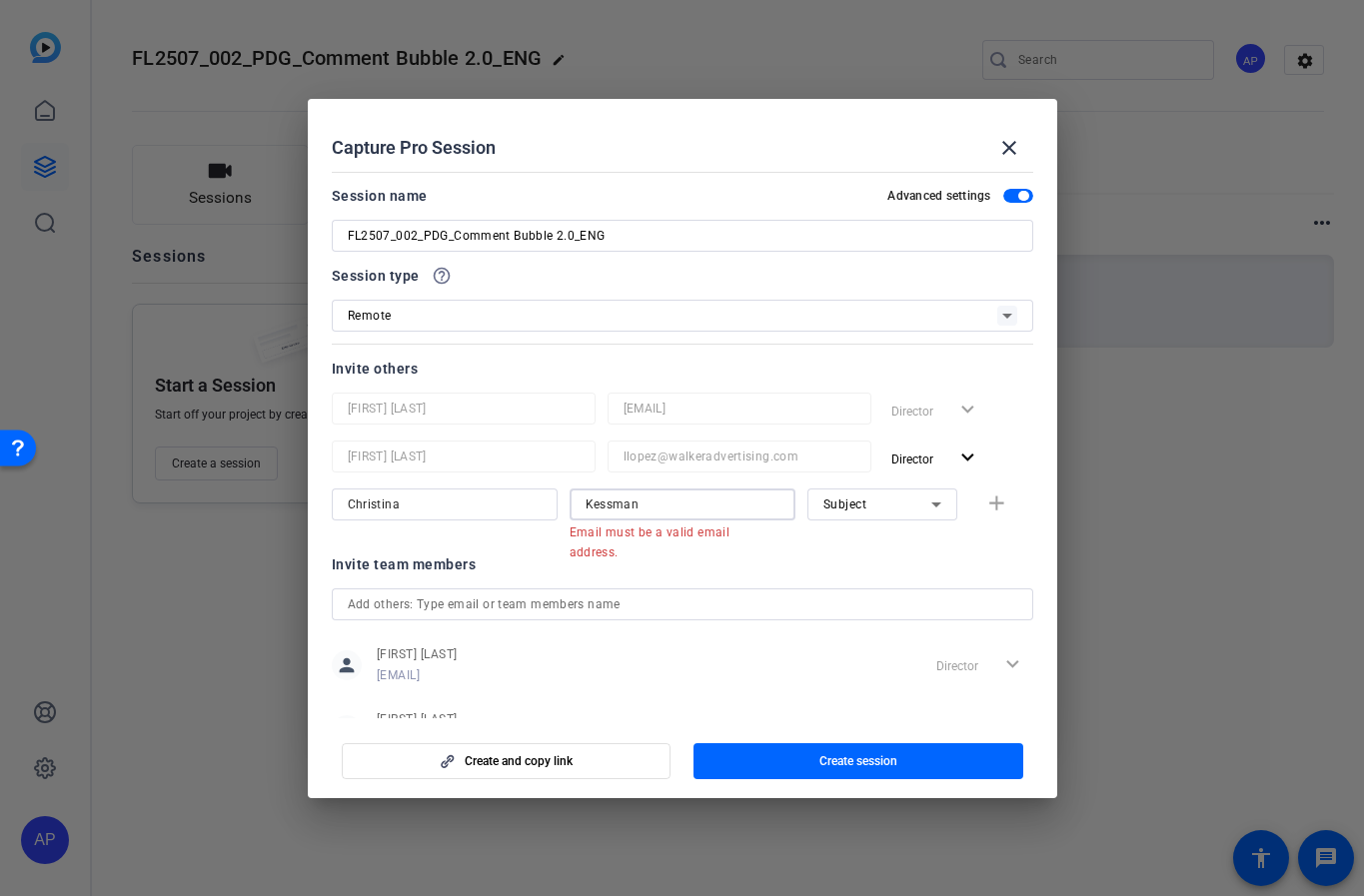 click on "Kessman" at bounding box center [682, 504] 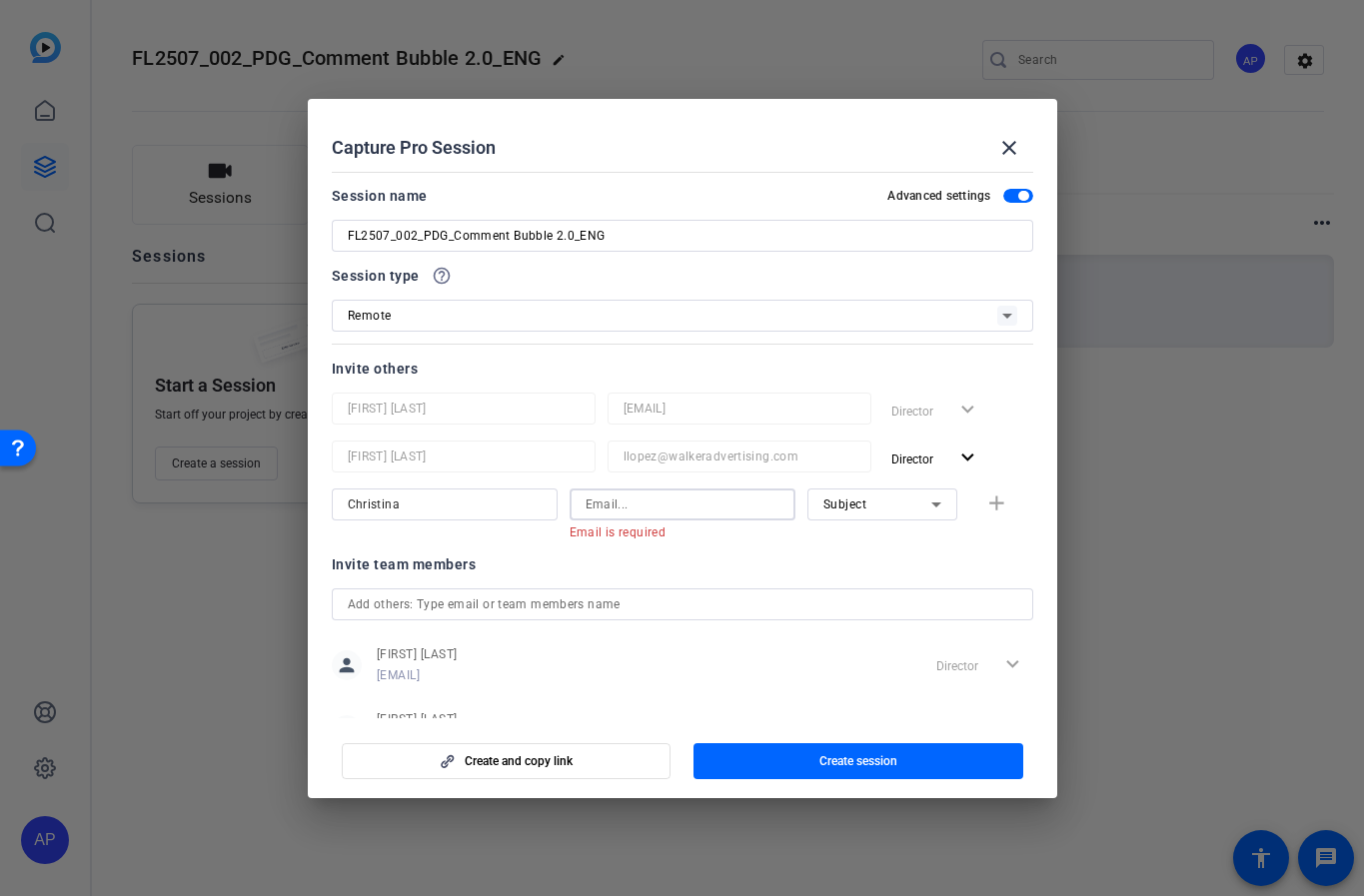 type 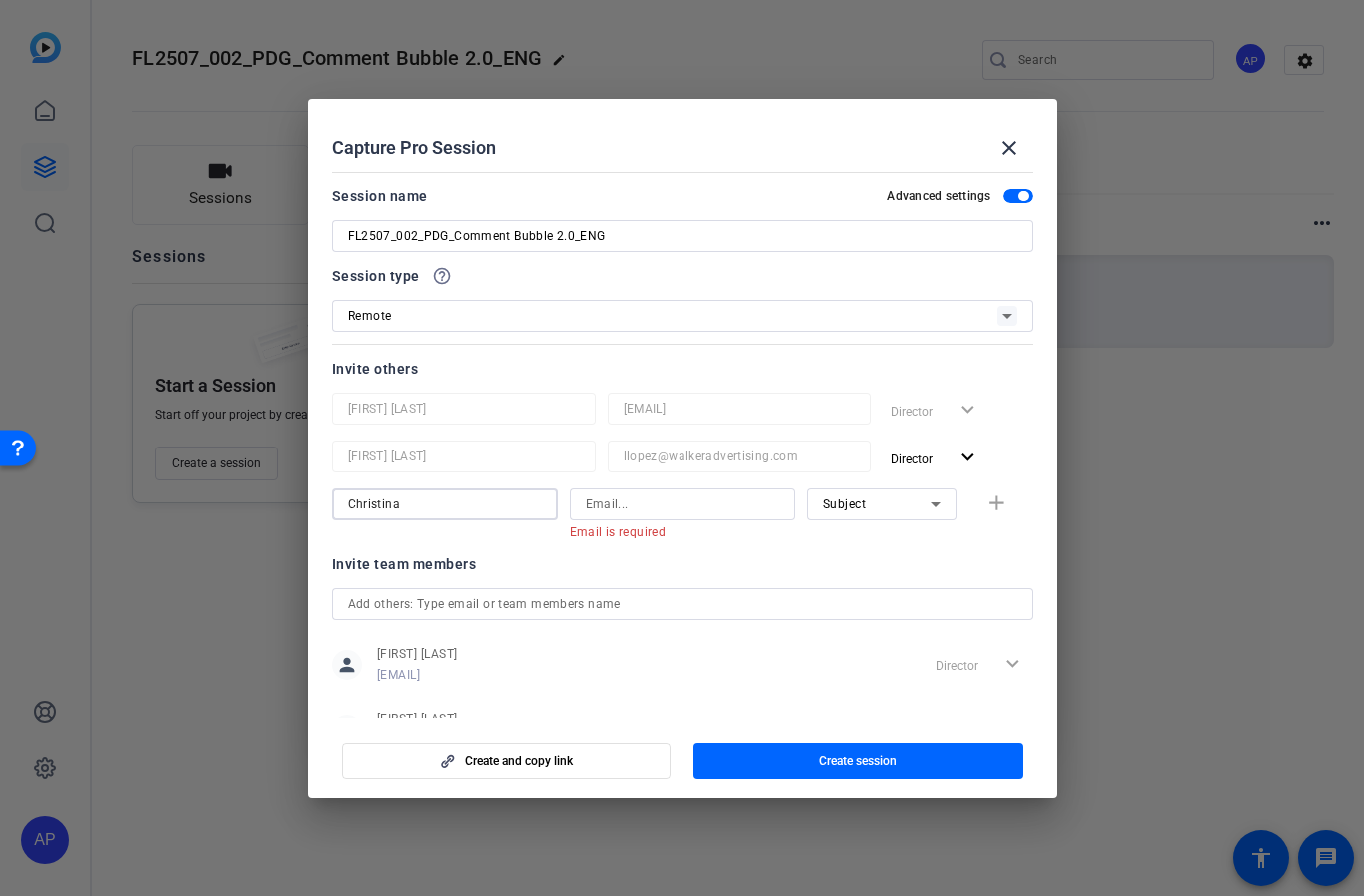 paste on "Kessman" 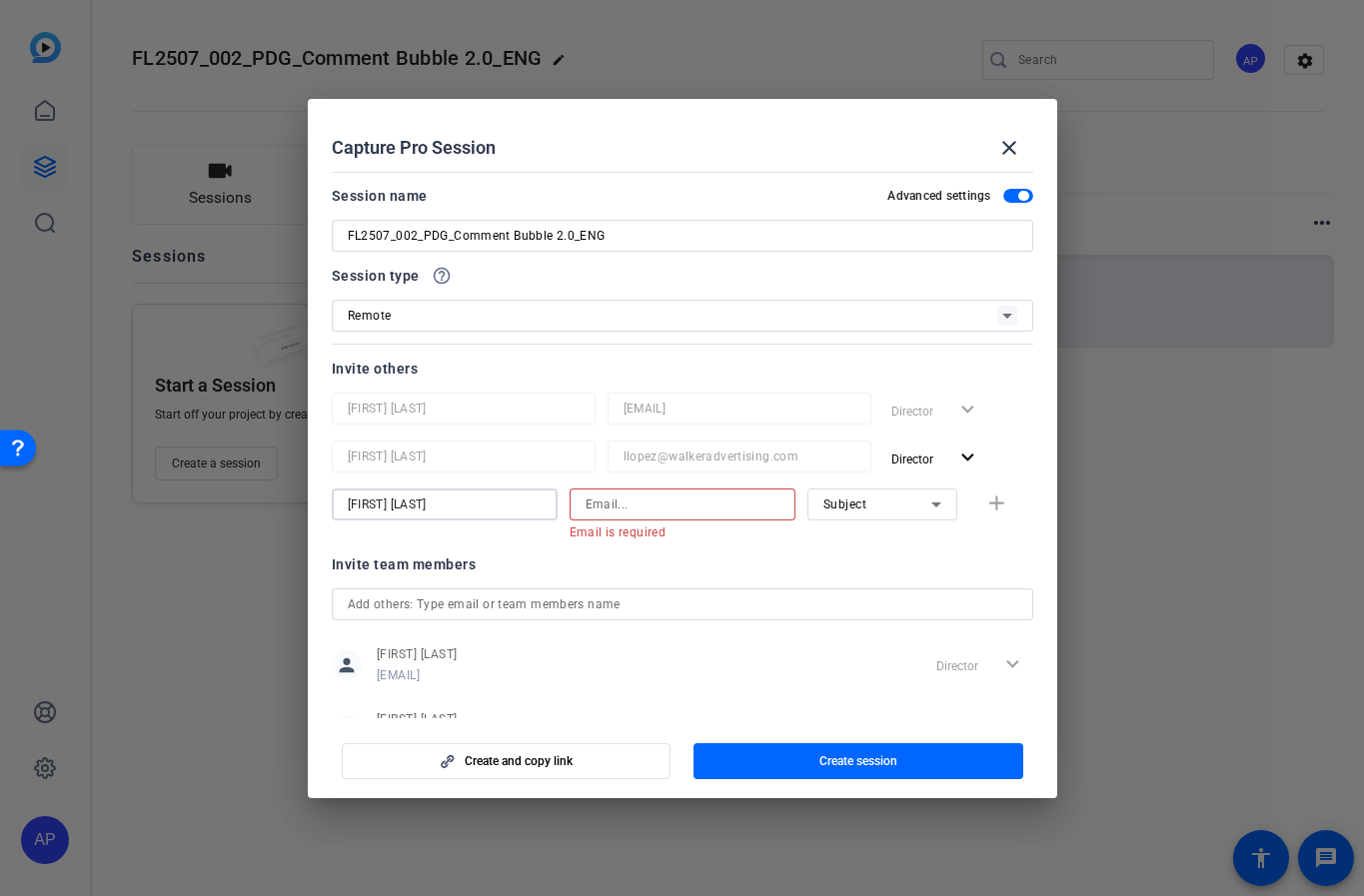 type on "[FIRST] [LAST]" 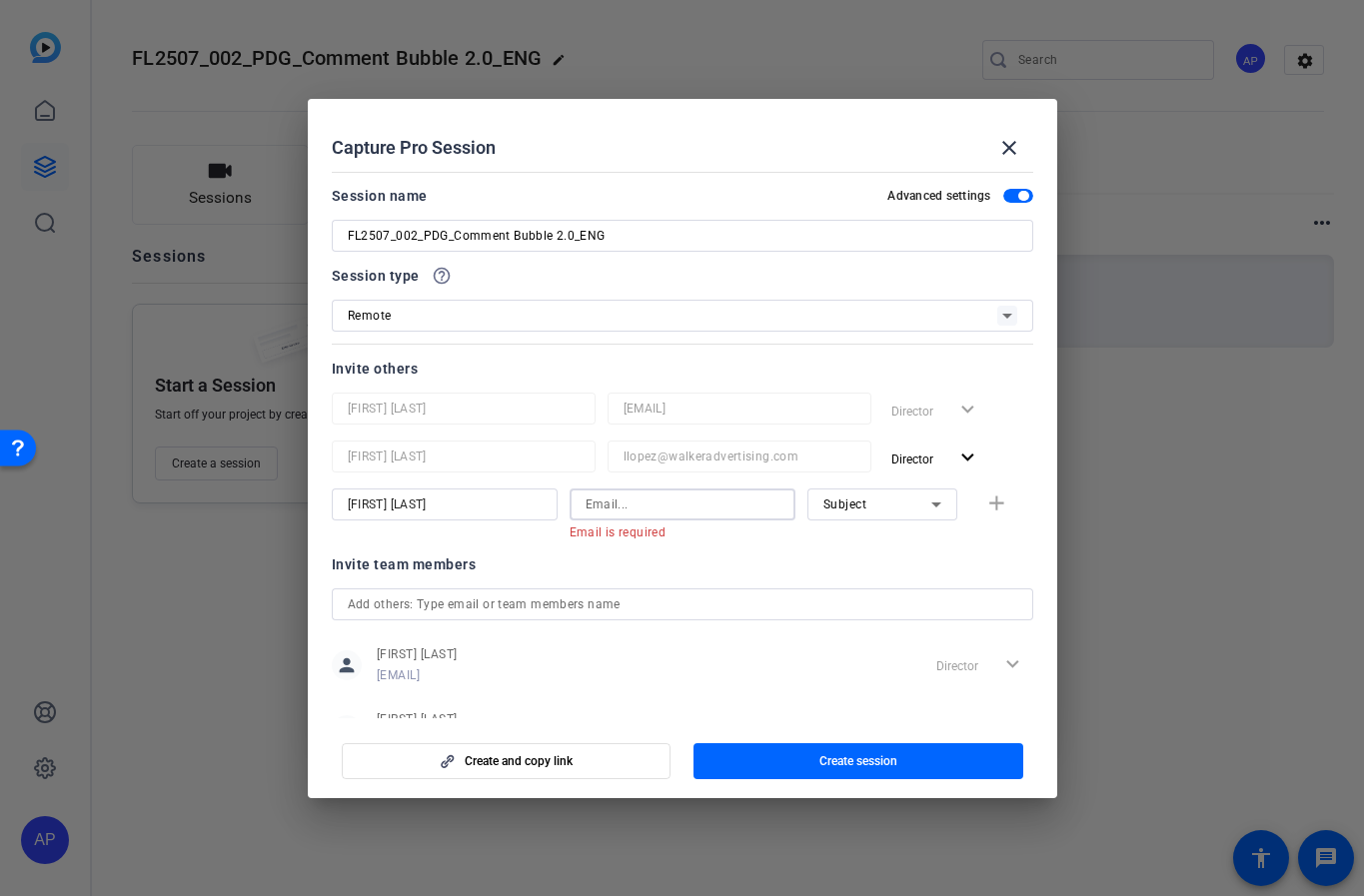 click at bounding box center (682, 504) 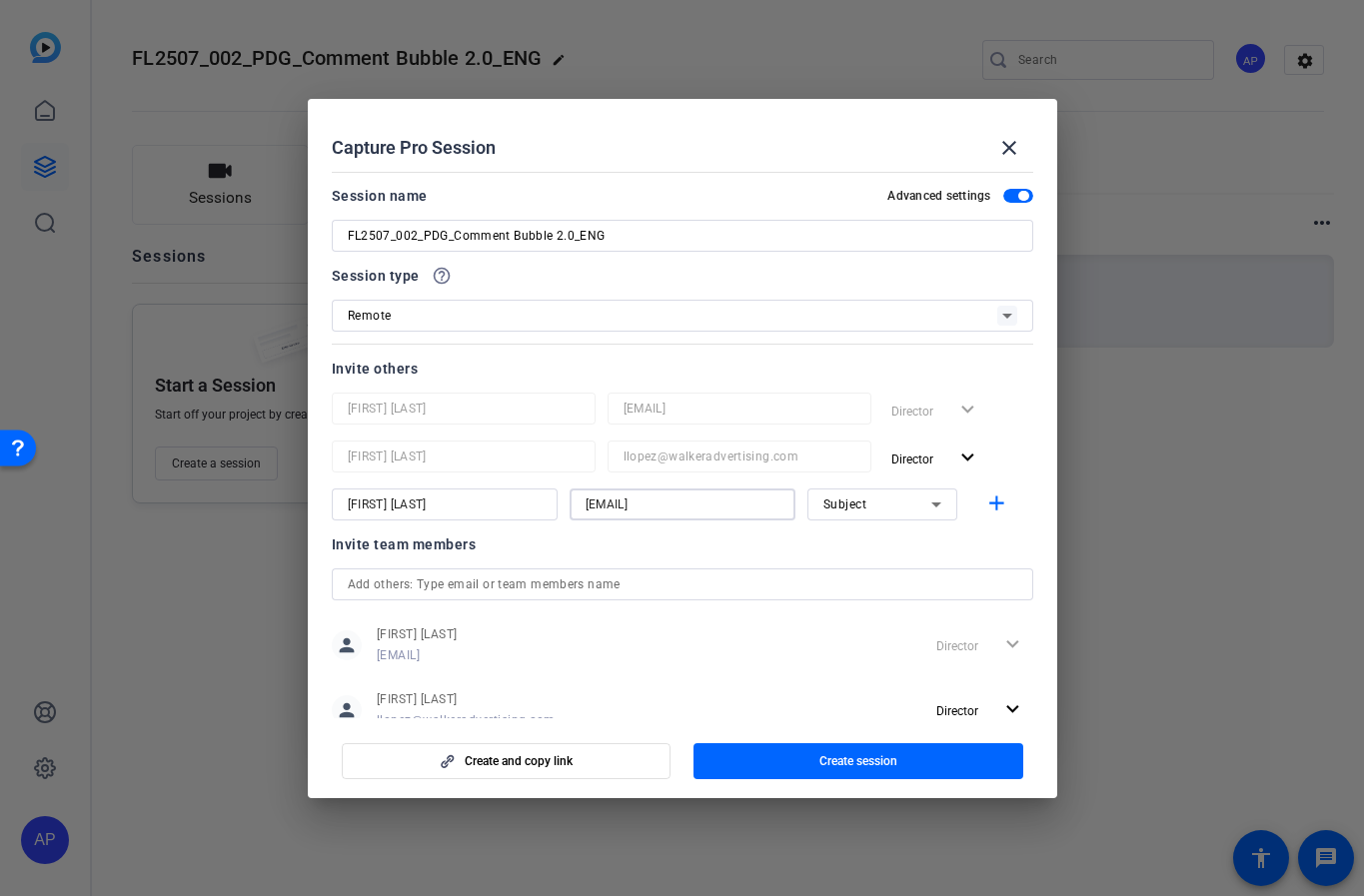 type on "[EMAIL]" 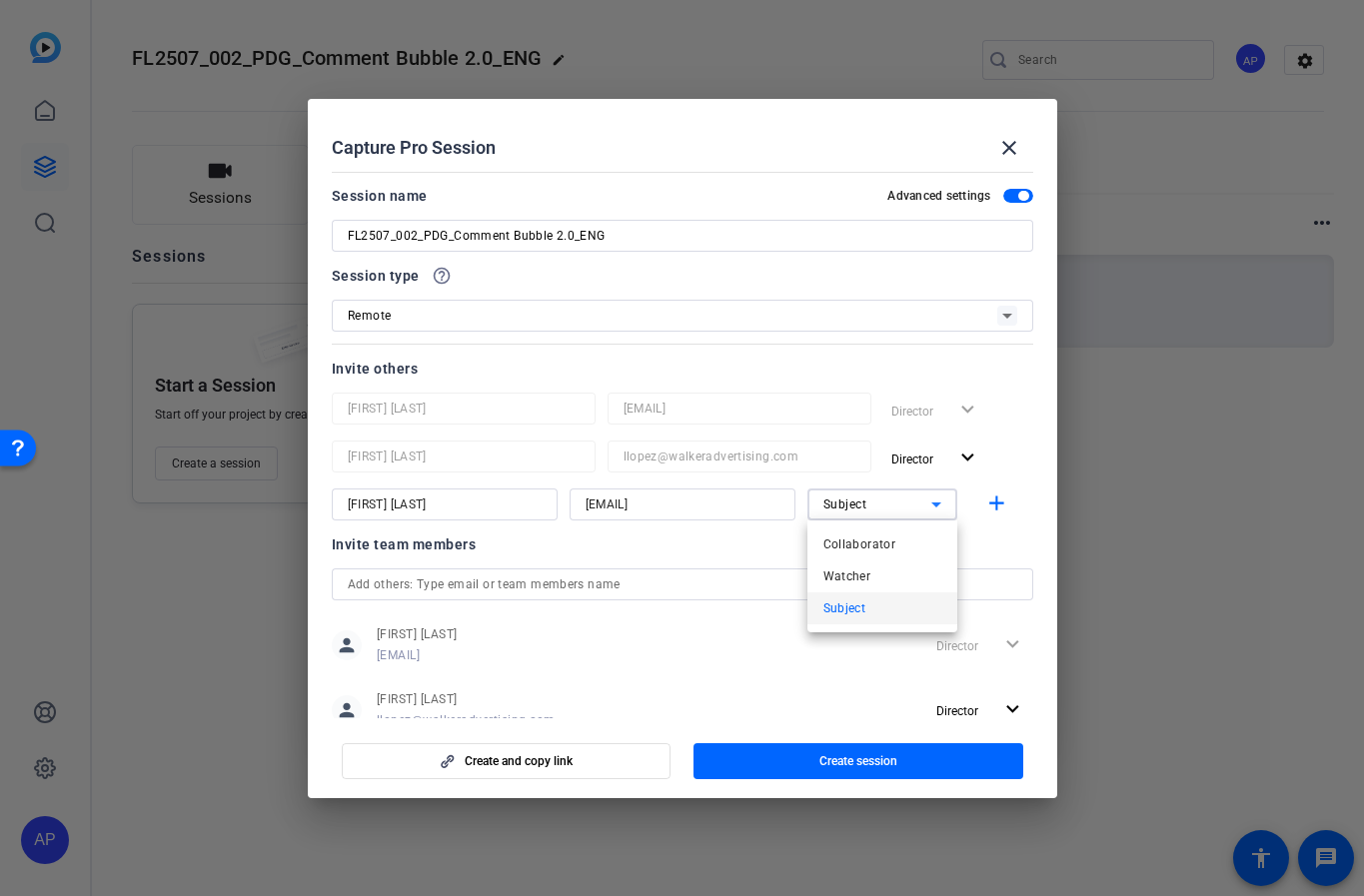click at bounding box center (682, 448) 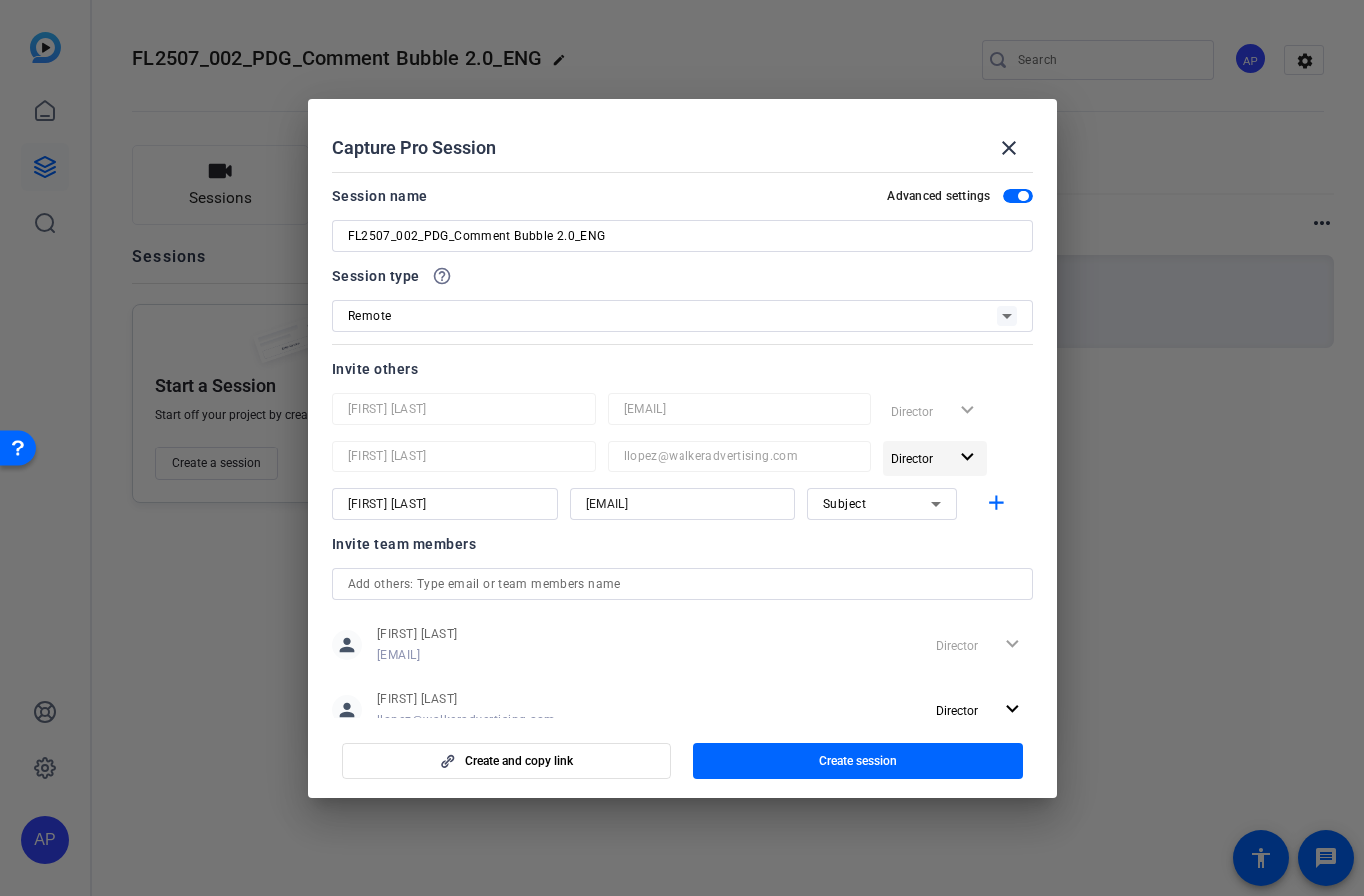 click on "Director" 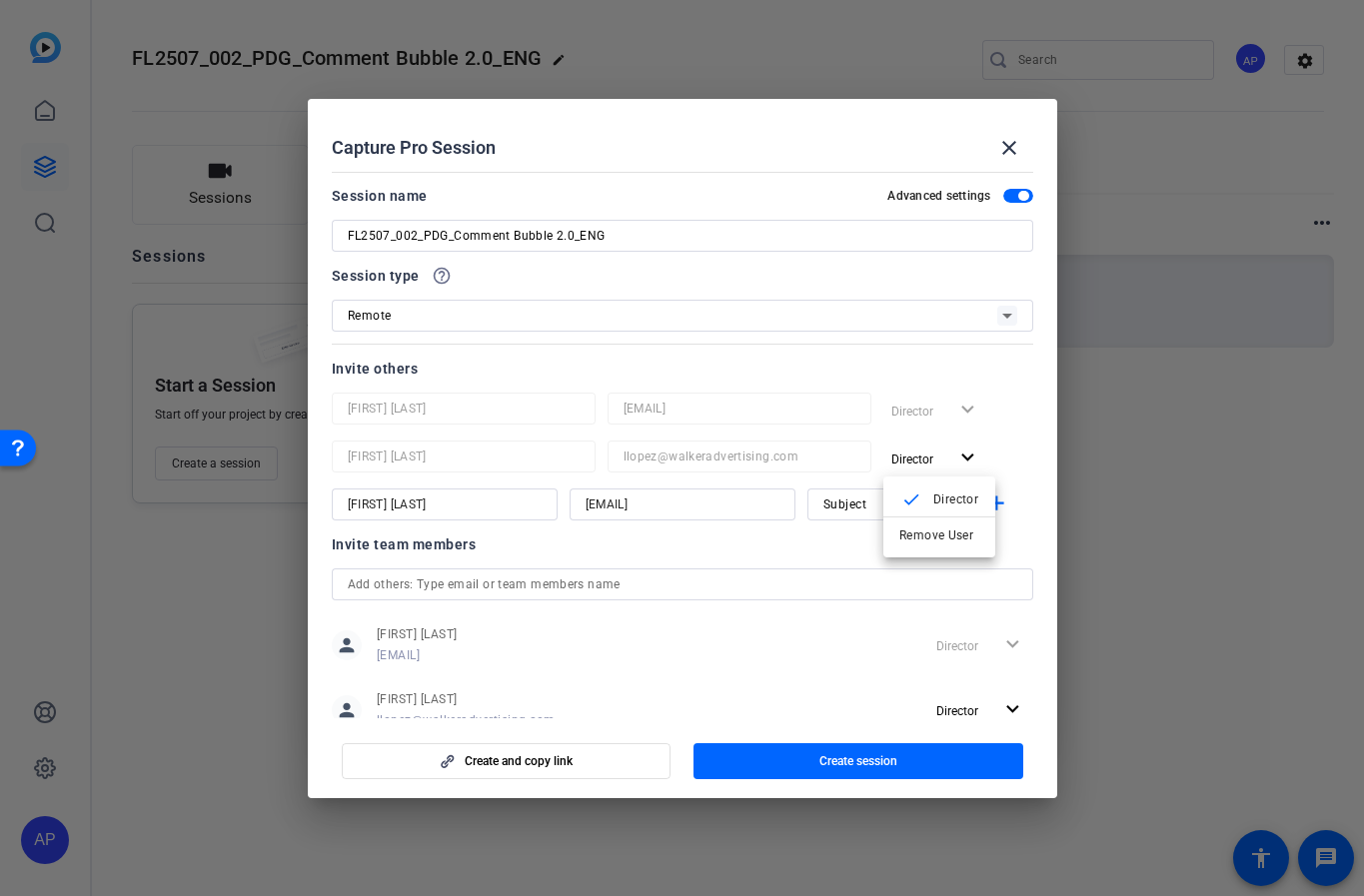 click at bounding box center [682, 448] 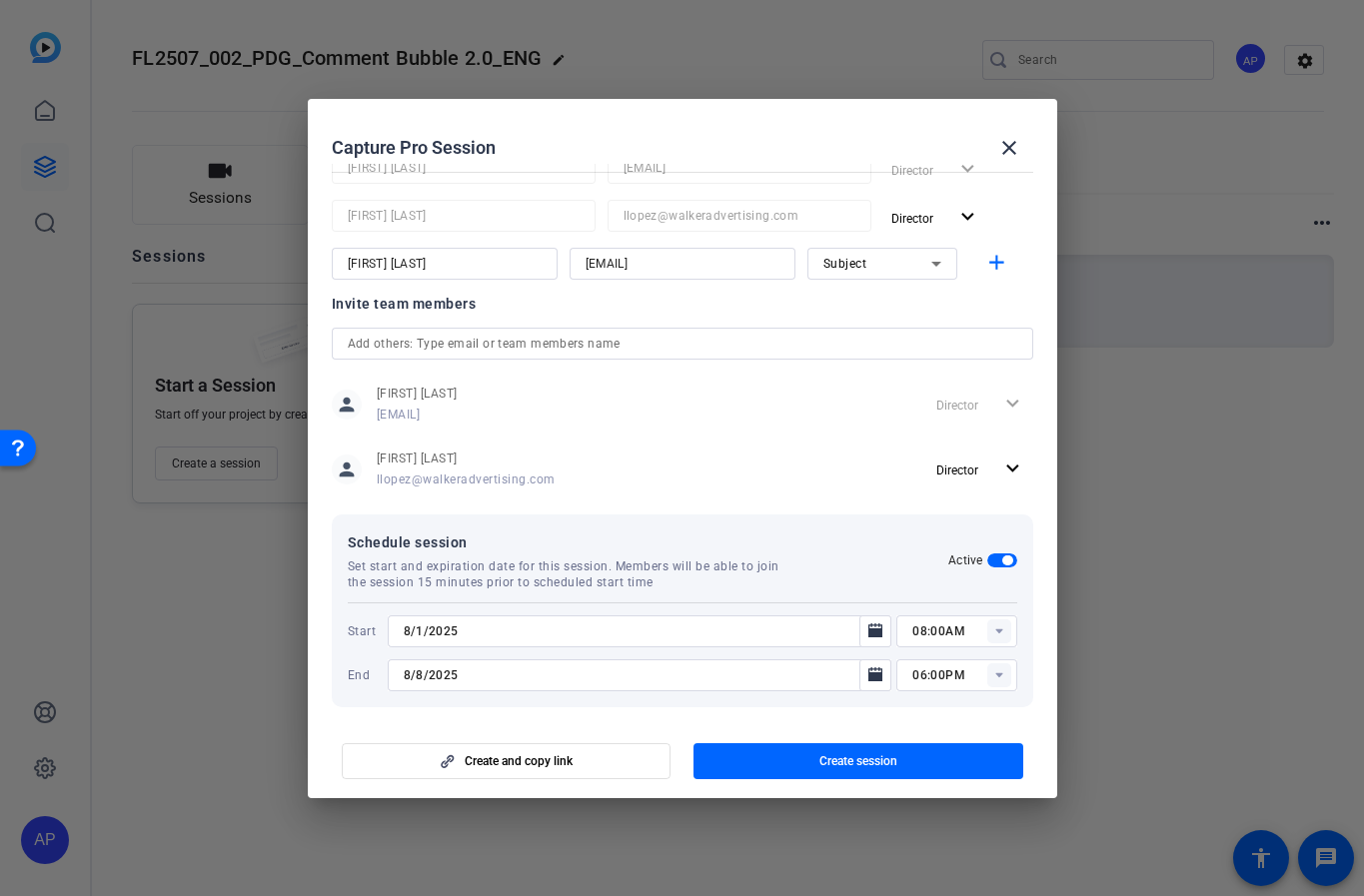 scroll, scrollTop: 252, scrollLeft: 0, axis: vertical 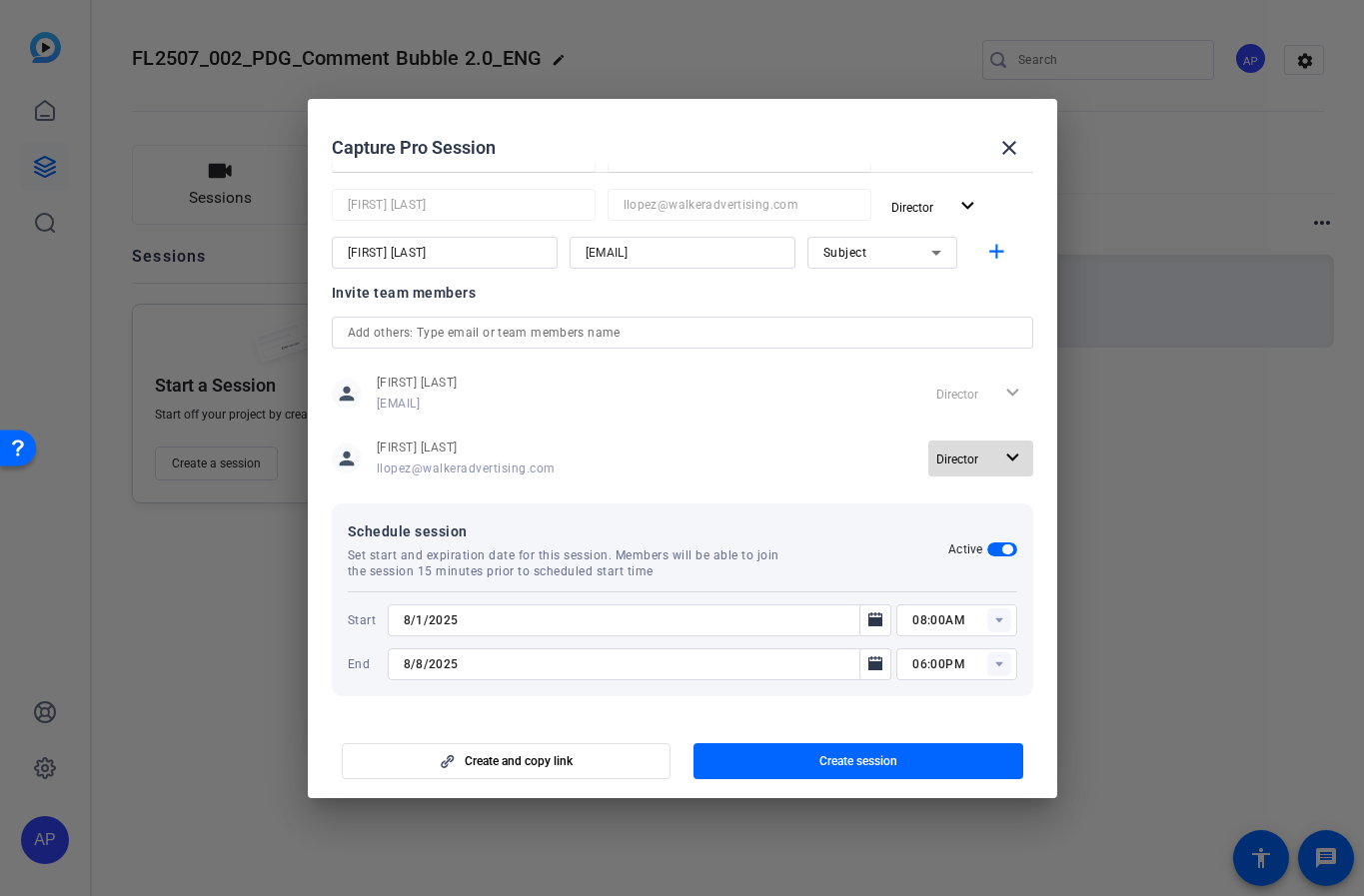 click on "expand_more" 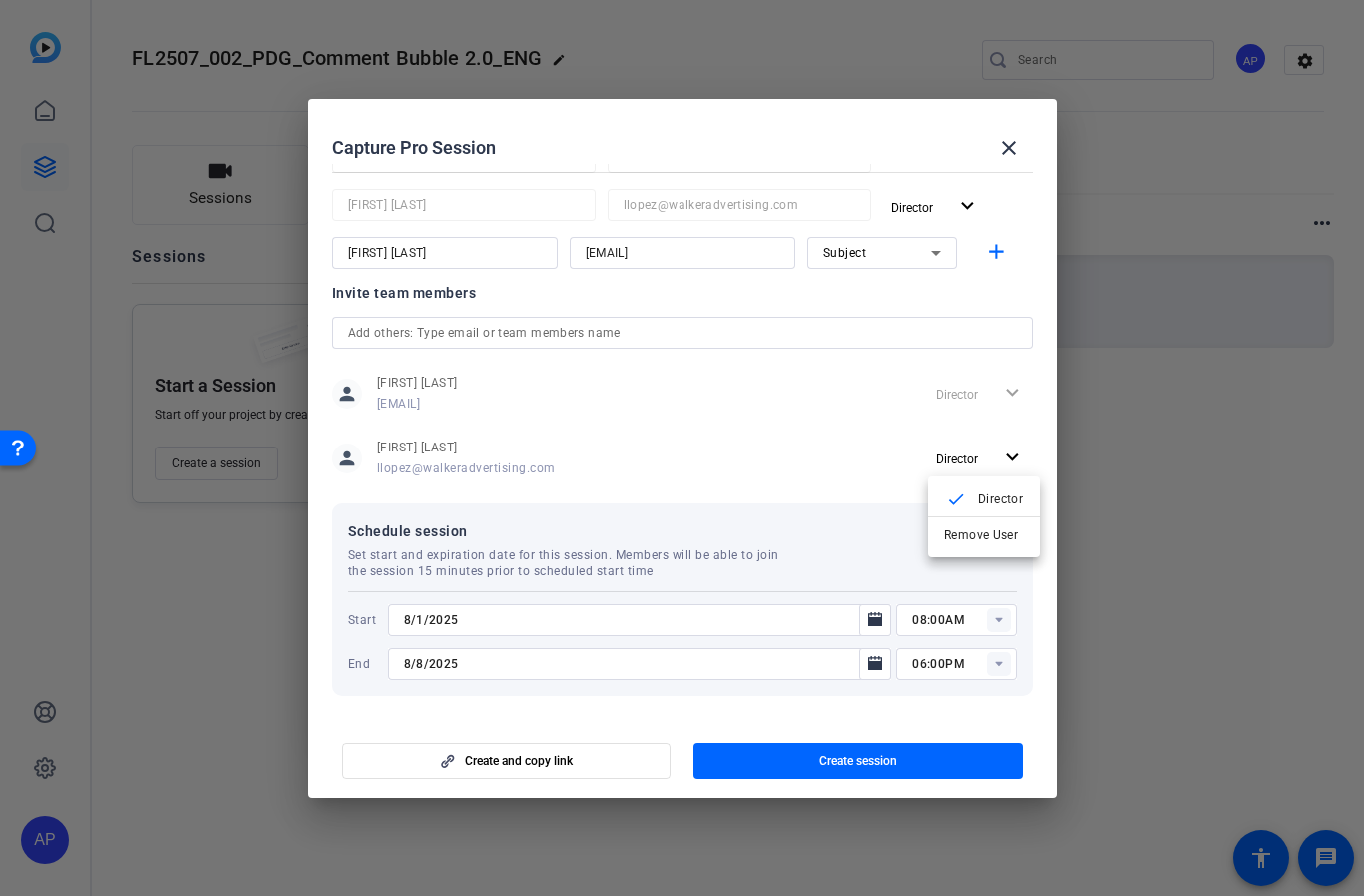 click at bounding box center [682, 448] 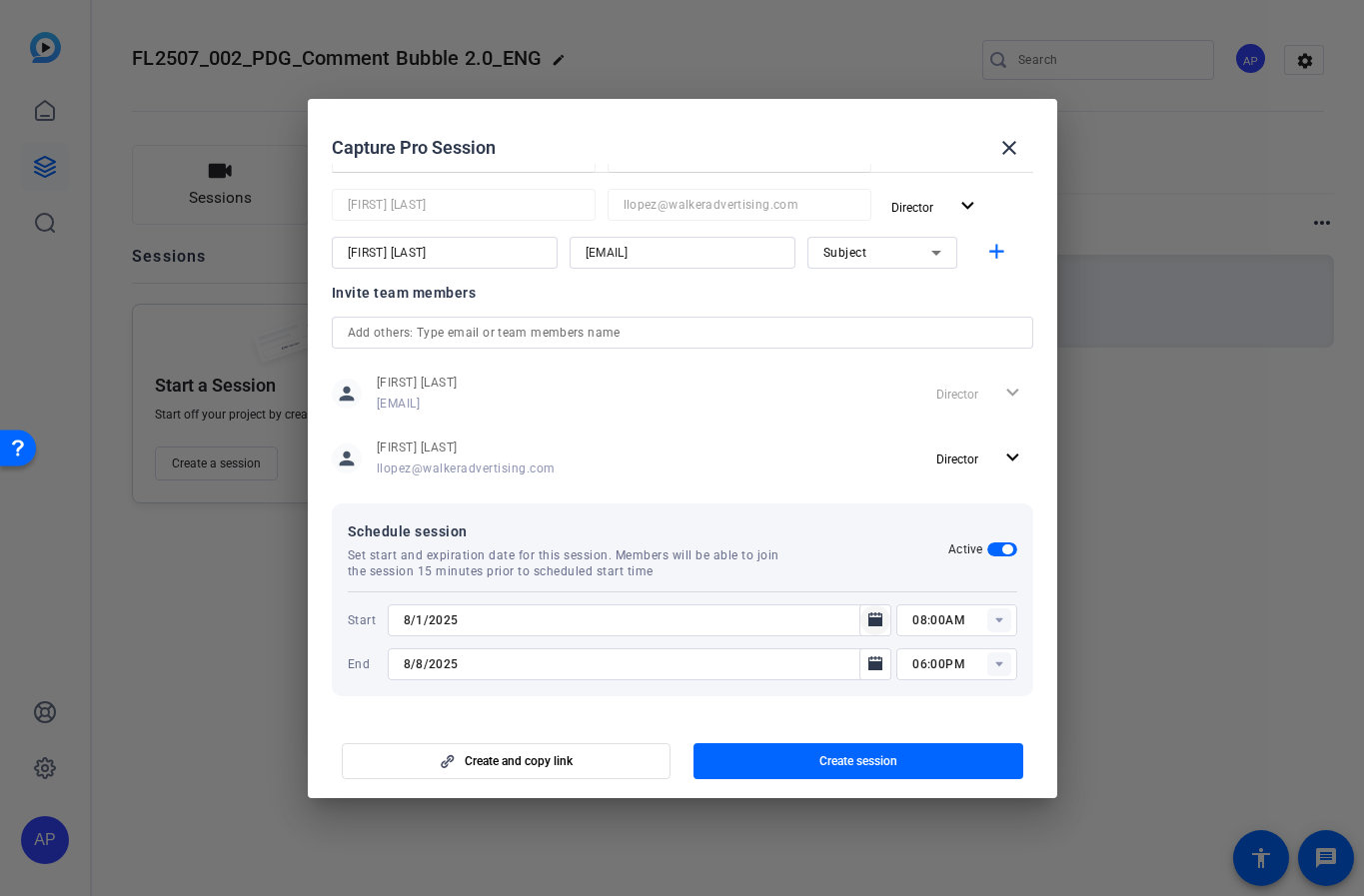 click 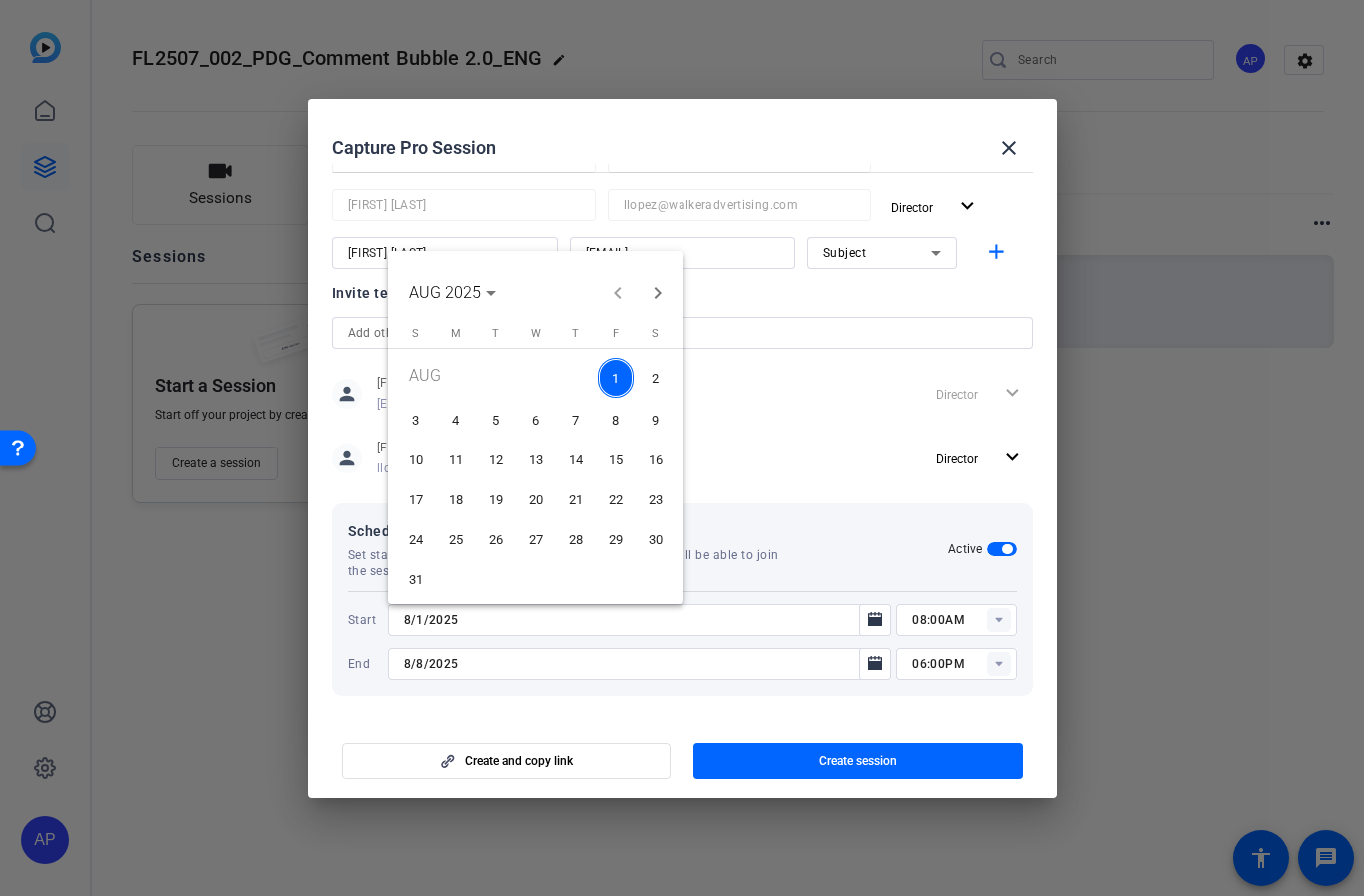 click on "4" at bounding box center (456, 421) 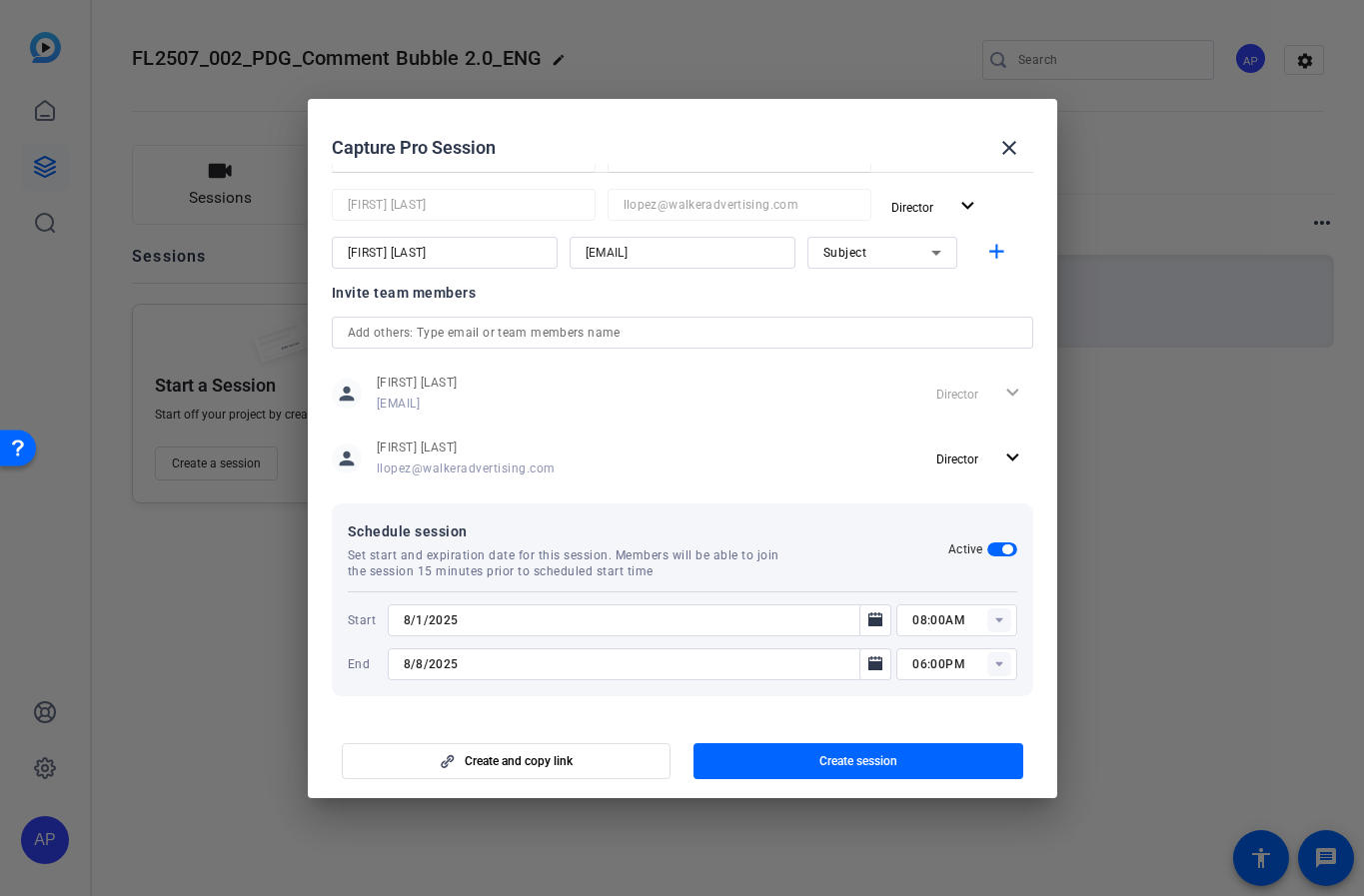 type on "8/4/2025" 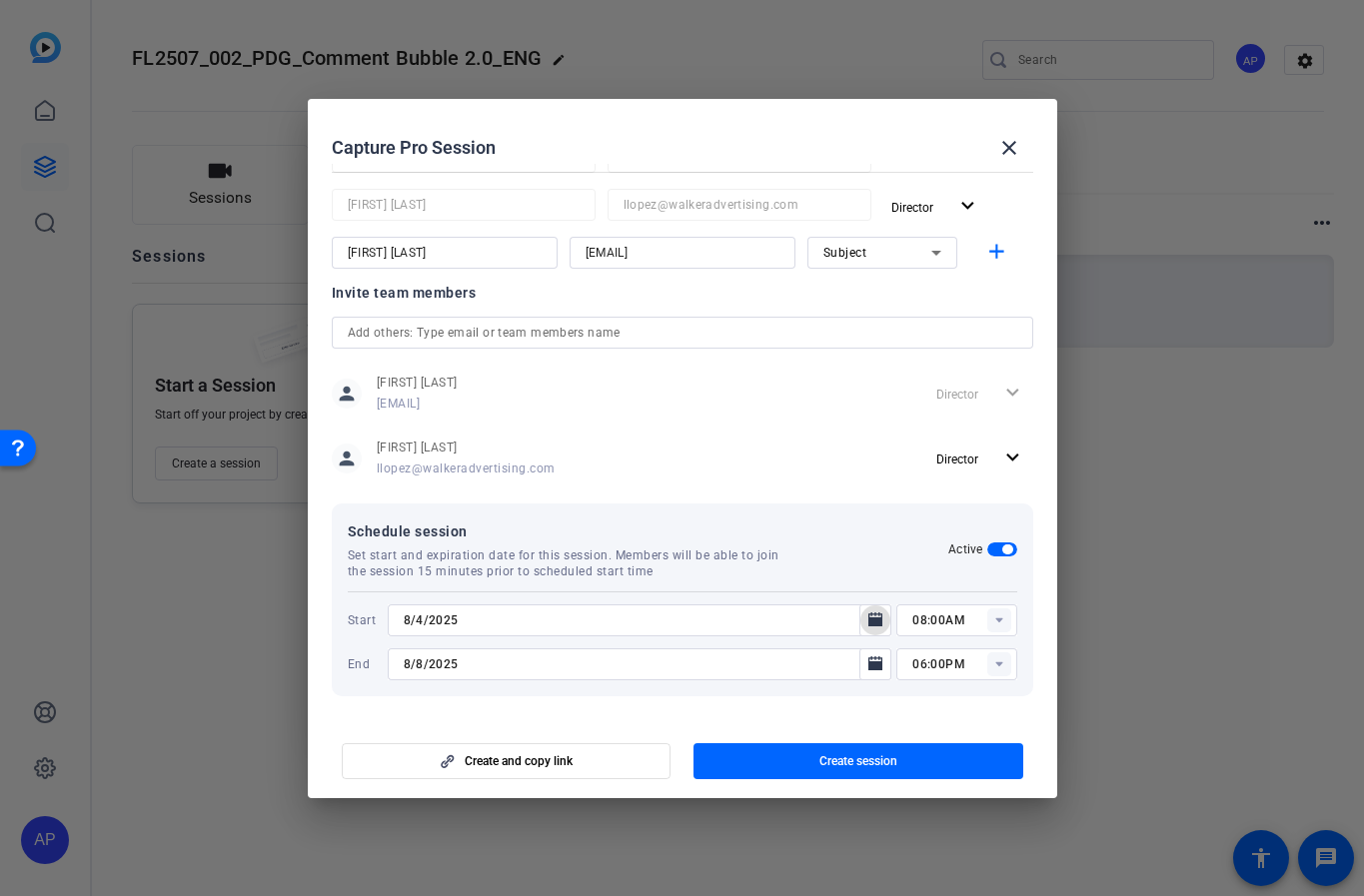 click 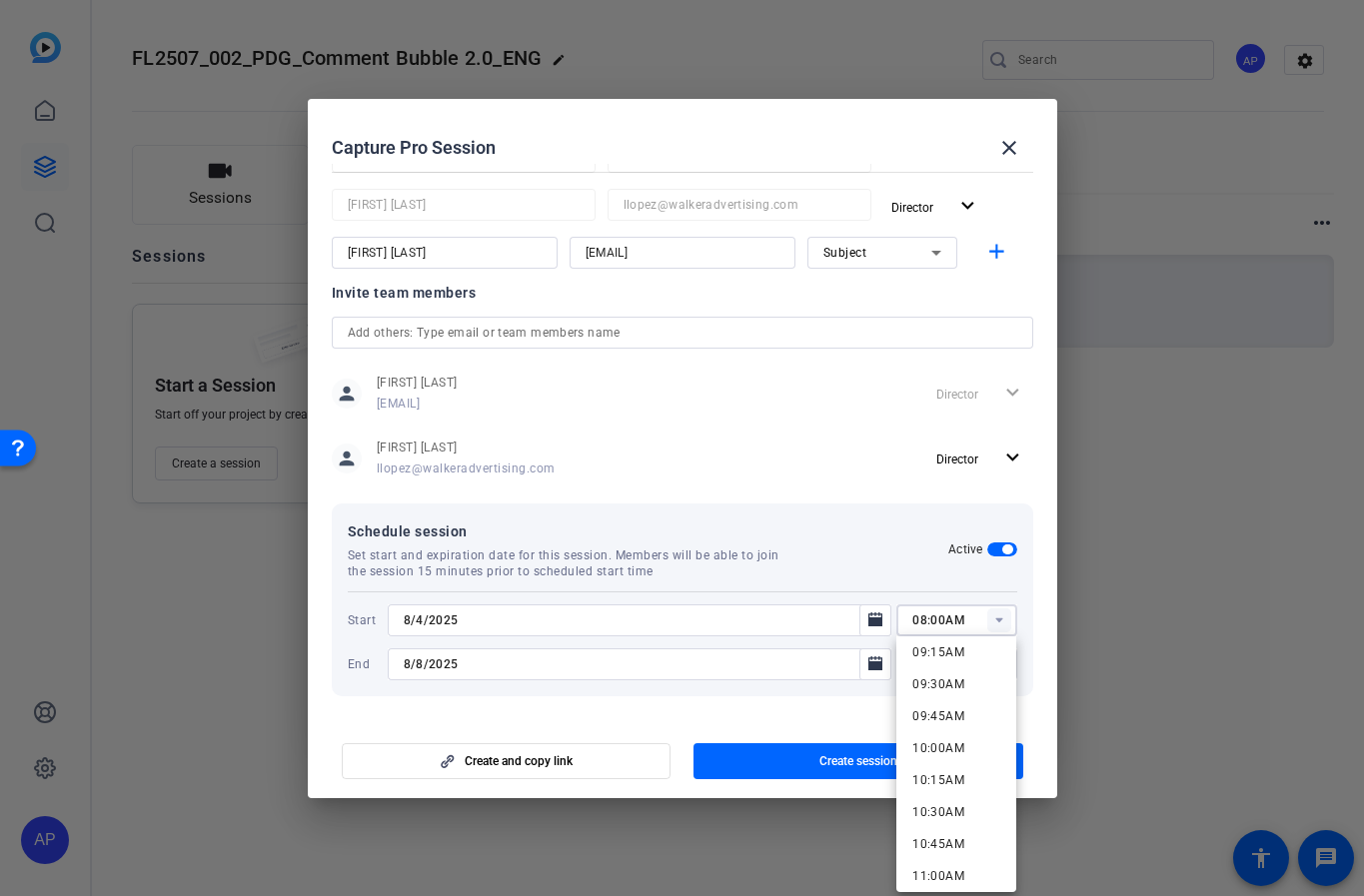 scroll, scrollTop: 1214, scrollLeft: 0, axis: vertical 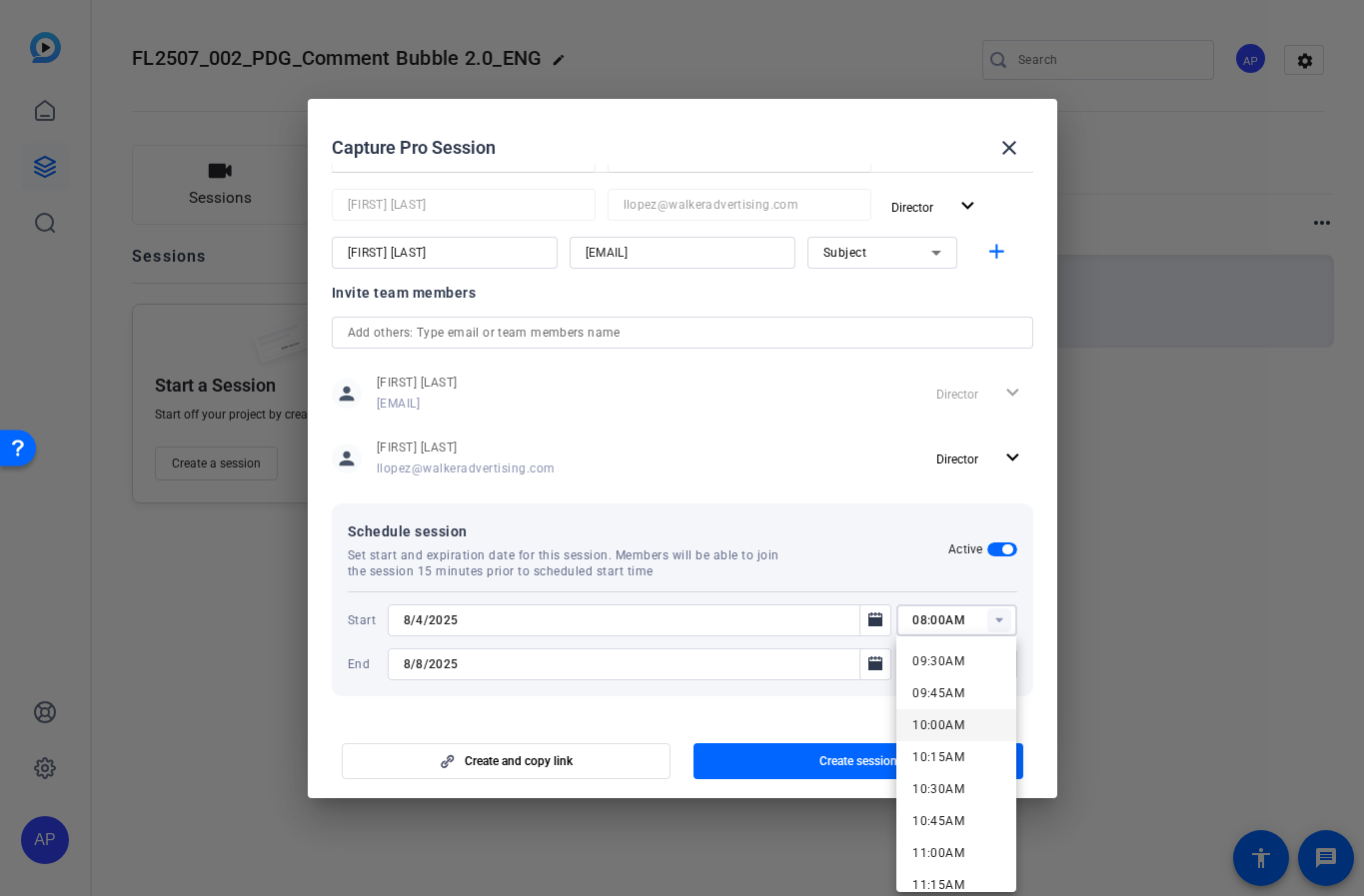 click on "10:00AM" at bounding box center (938, 725) 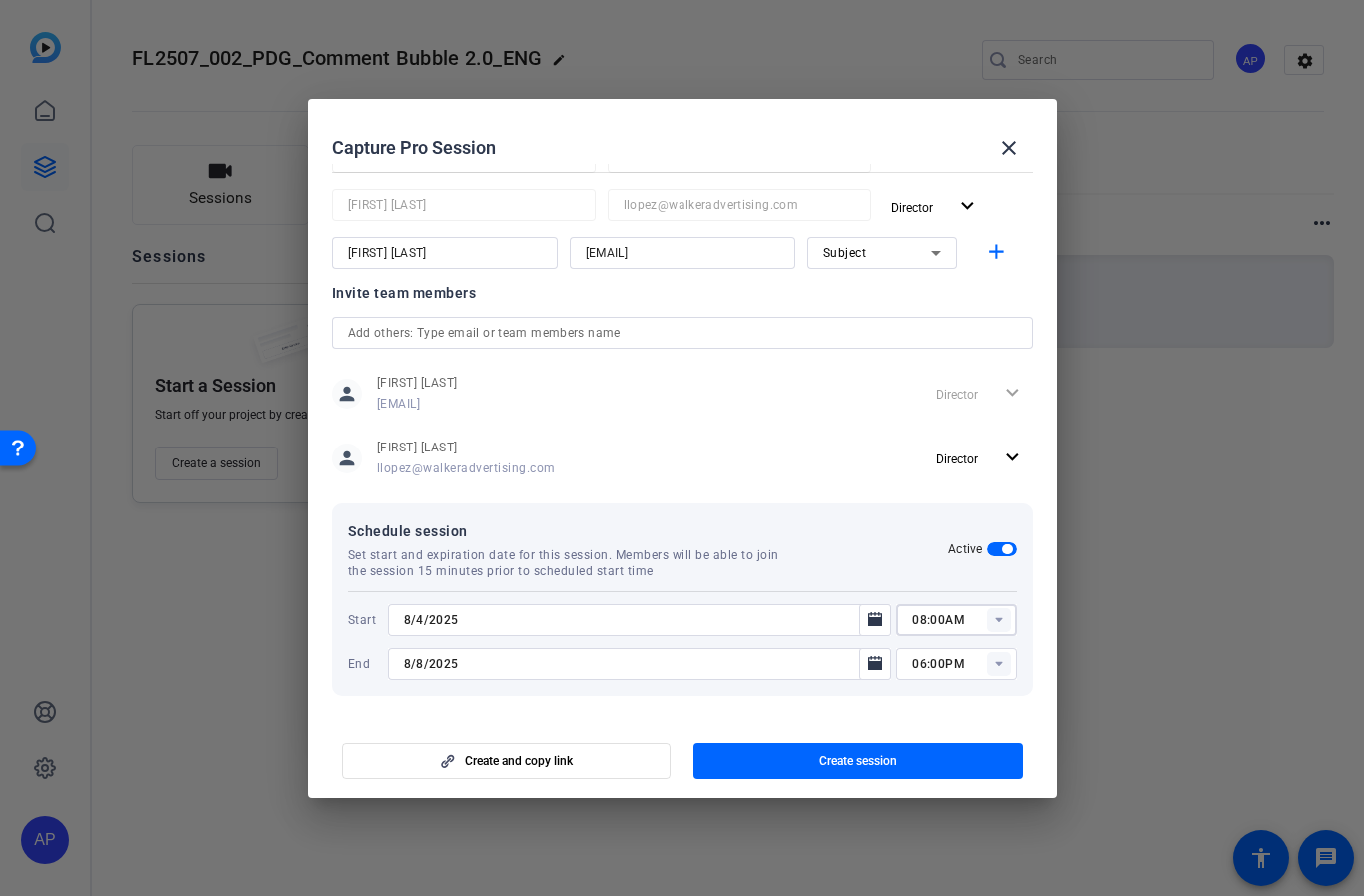 type on "10:00AM" 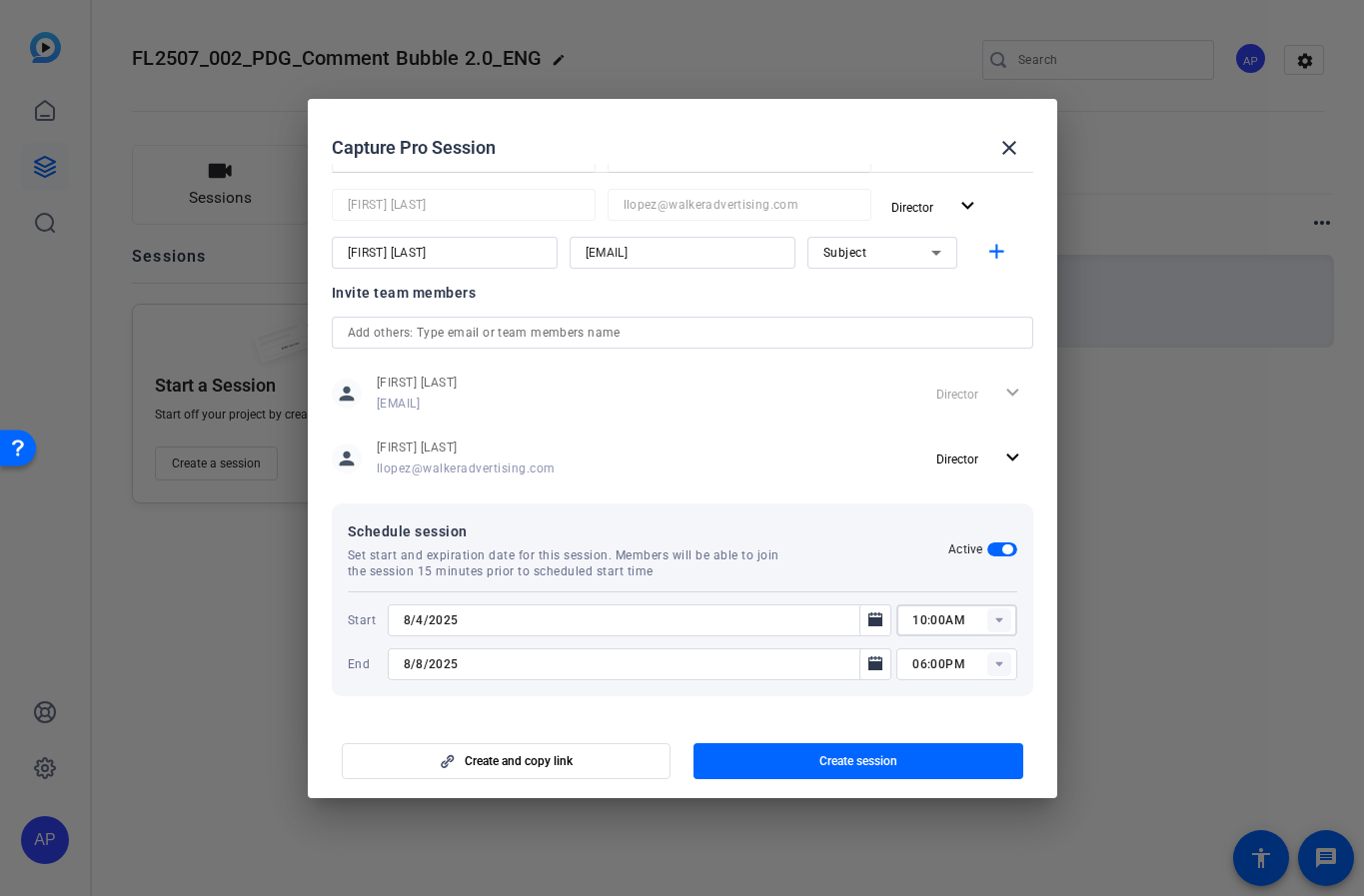 click 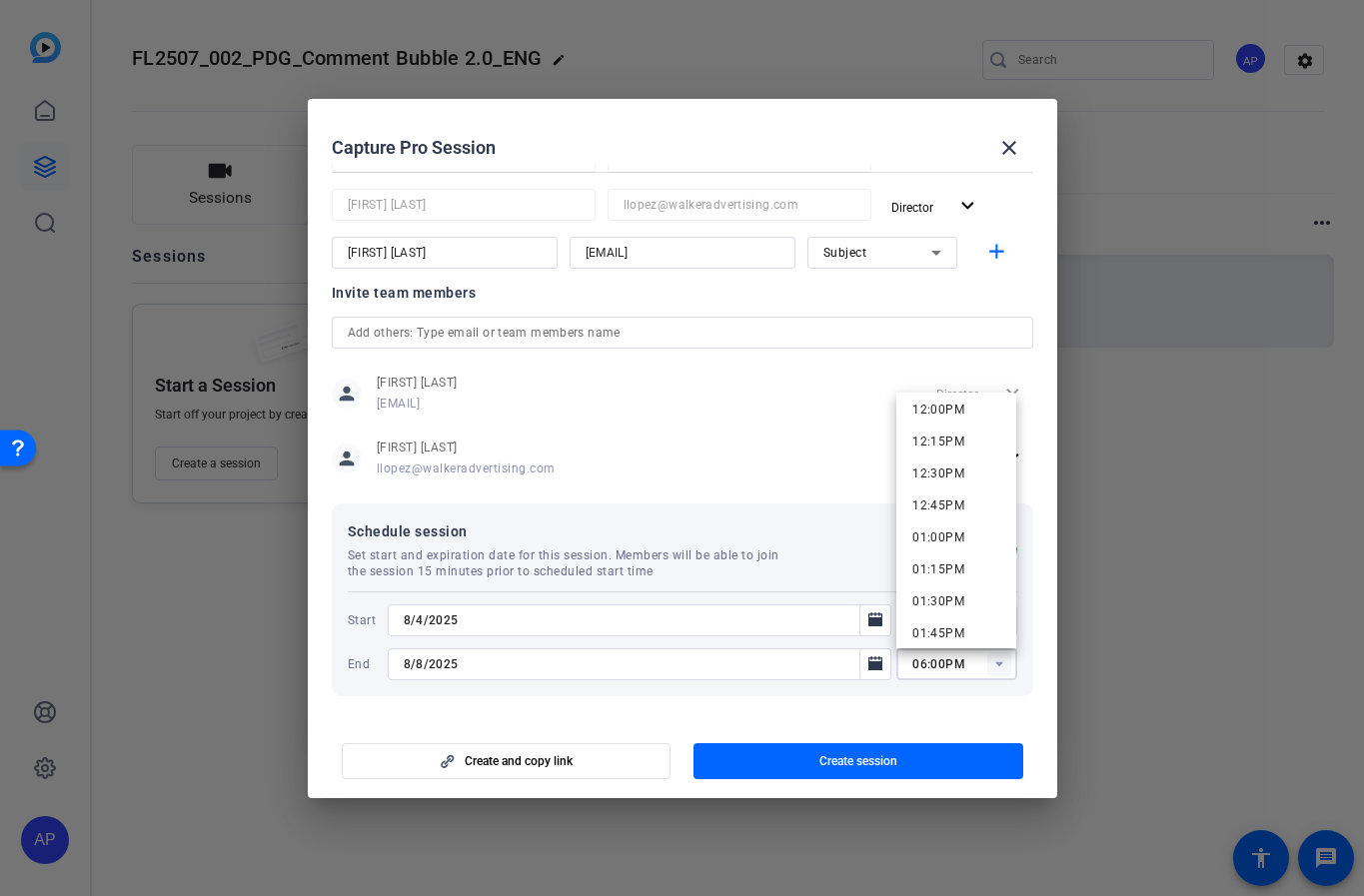scroll, scrollTop: 1551, scrollLeft: 0, axis: vertical 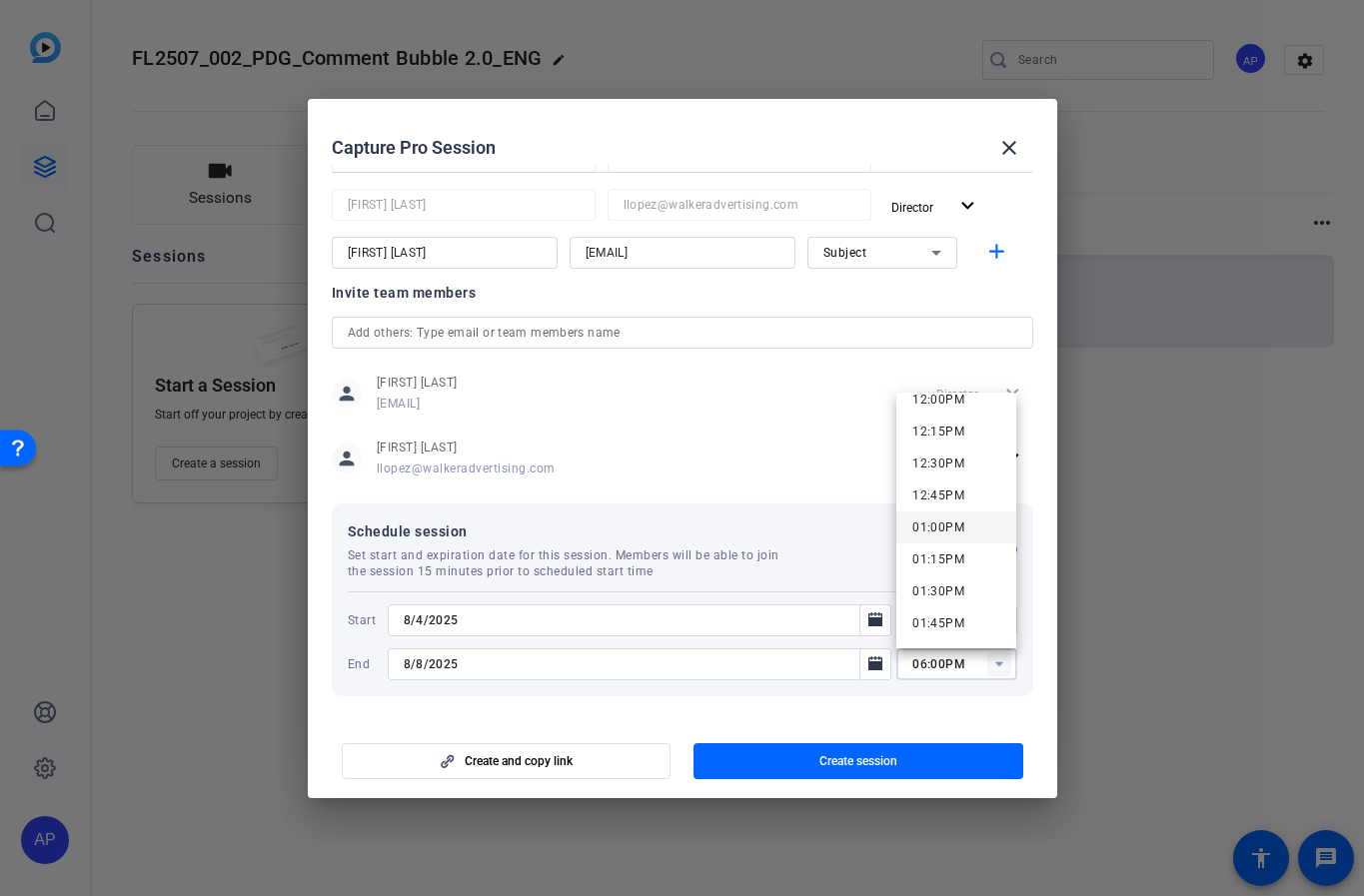 click on "01:00PM" at bounding box center (938, 527) 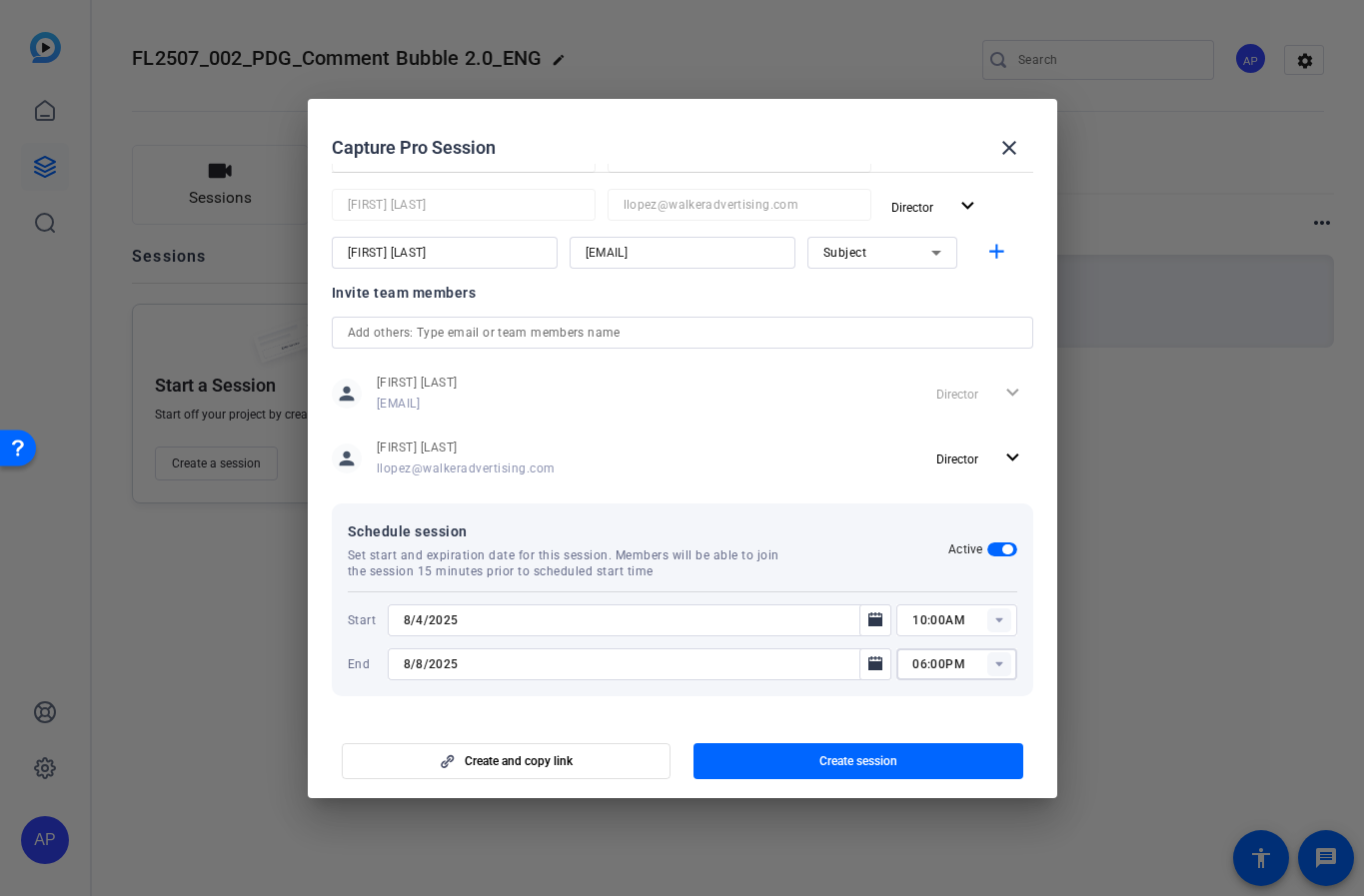 type on "01:00PM" 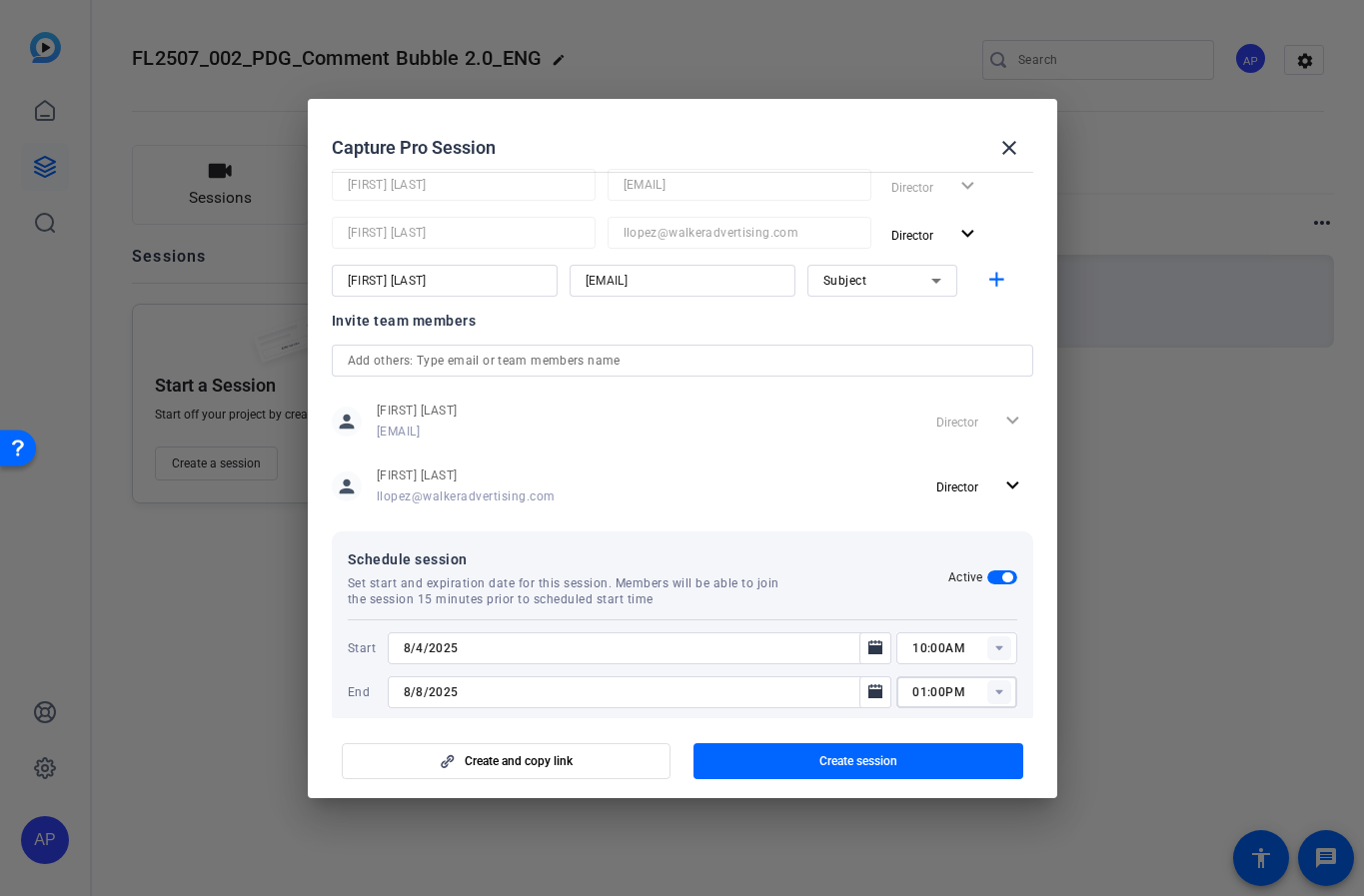 scroll, scrollTop: 252, scrollLeft: 0, axis: vertical 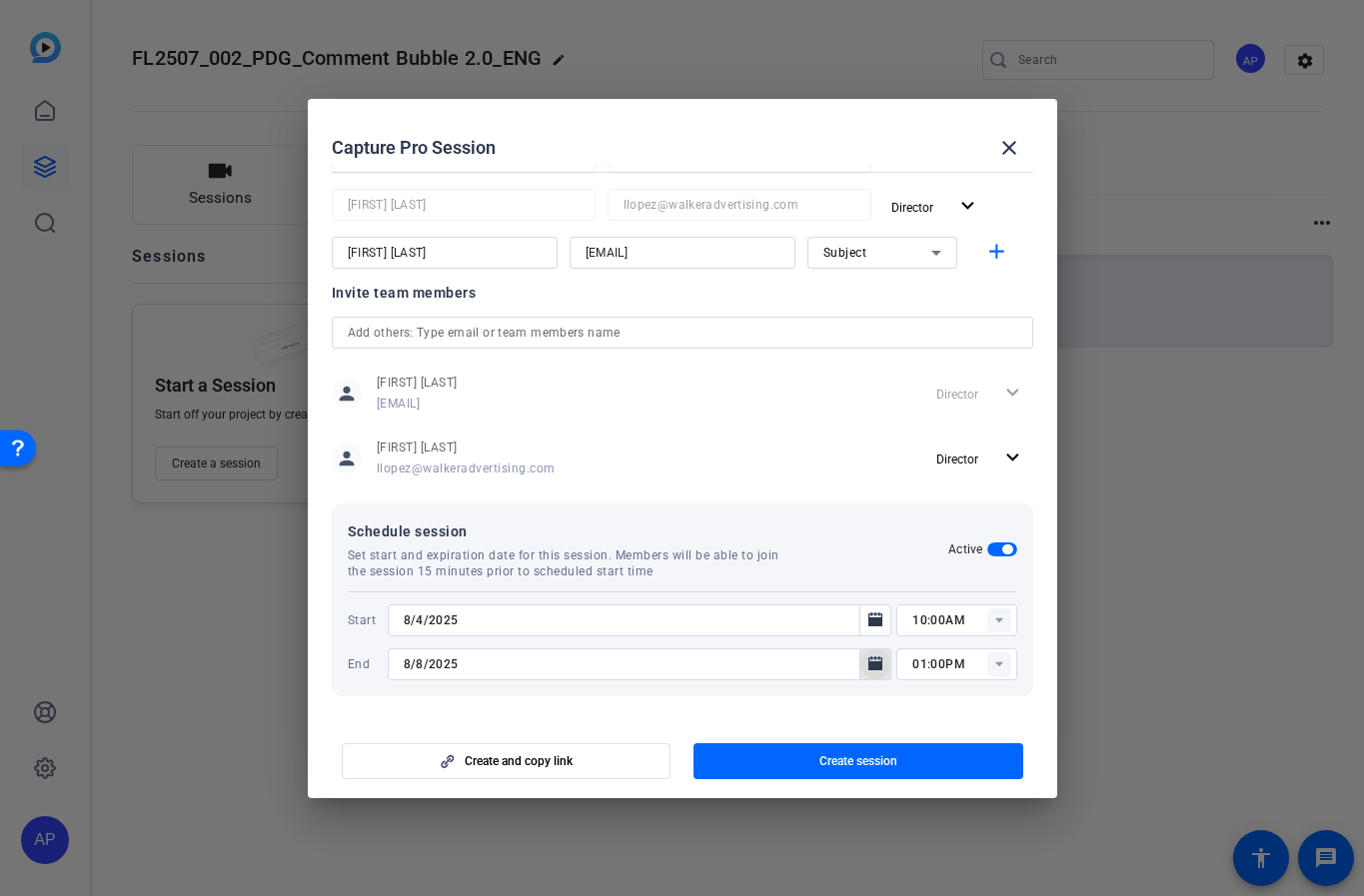 click 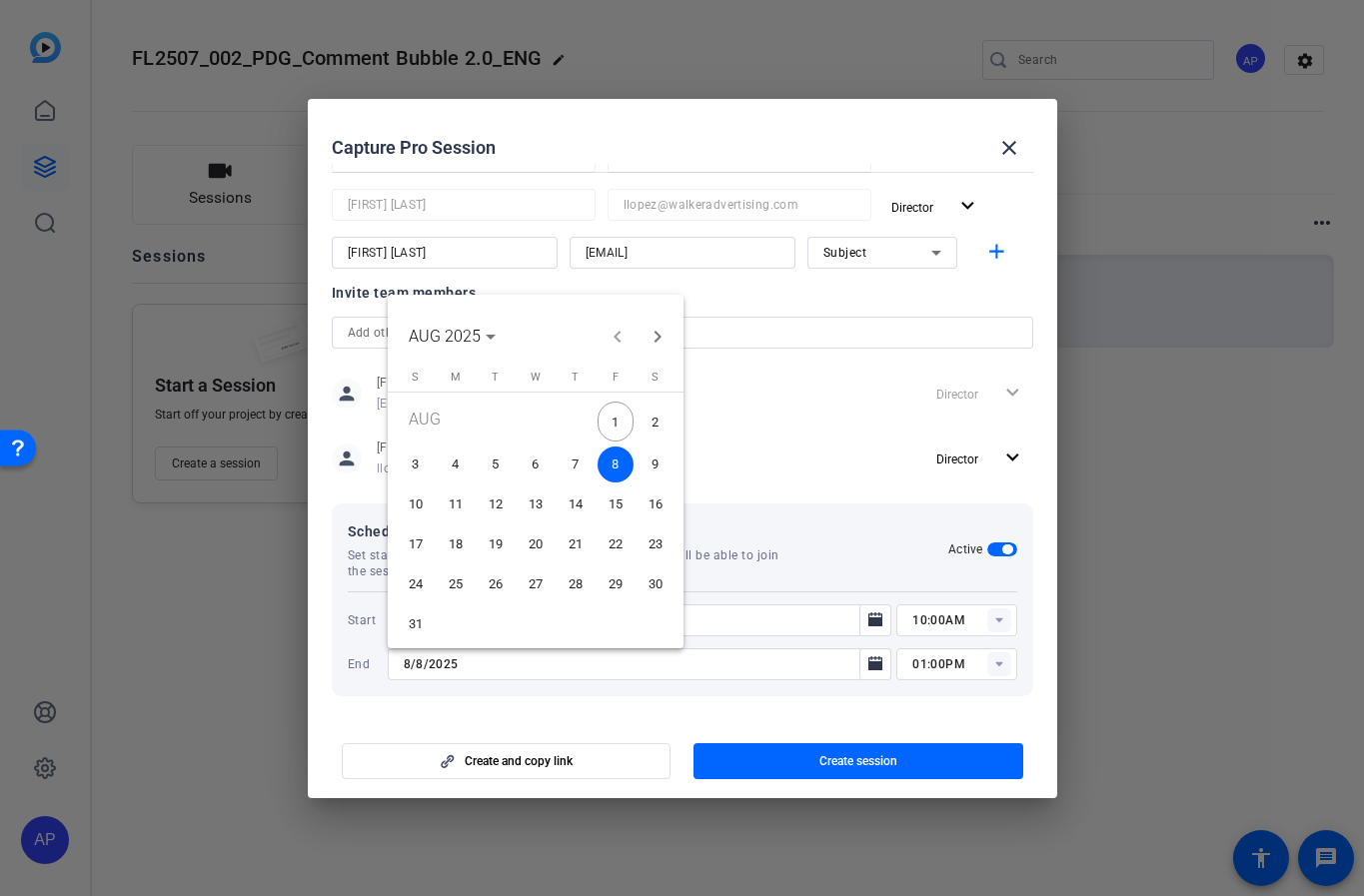 click on "5" at bounding box center (496, 464) 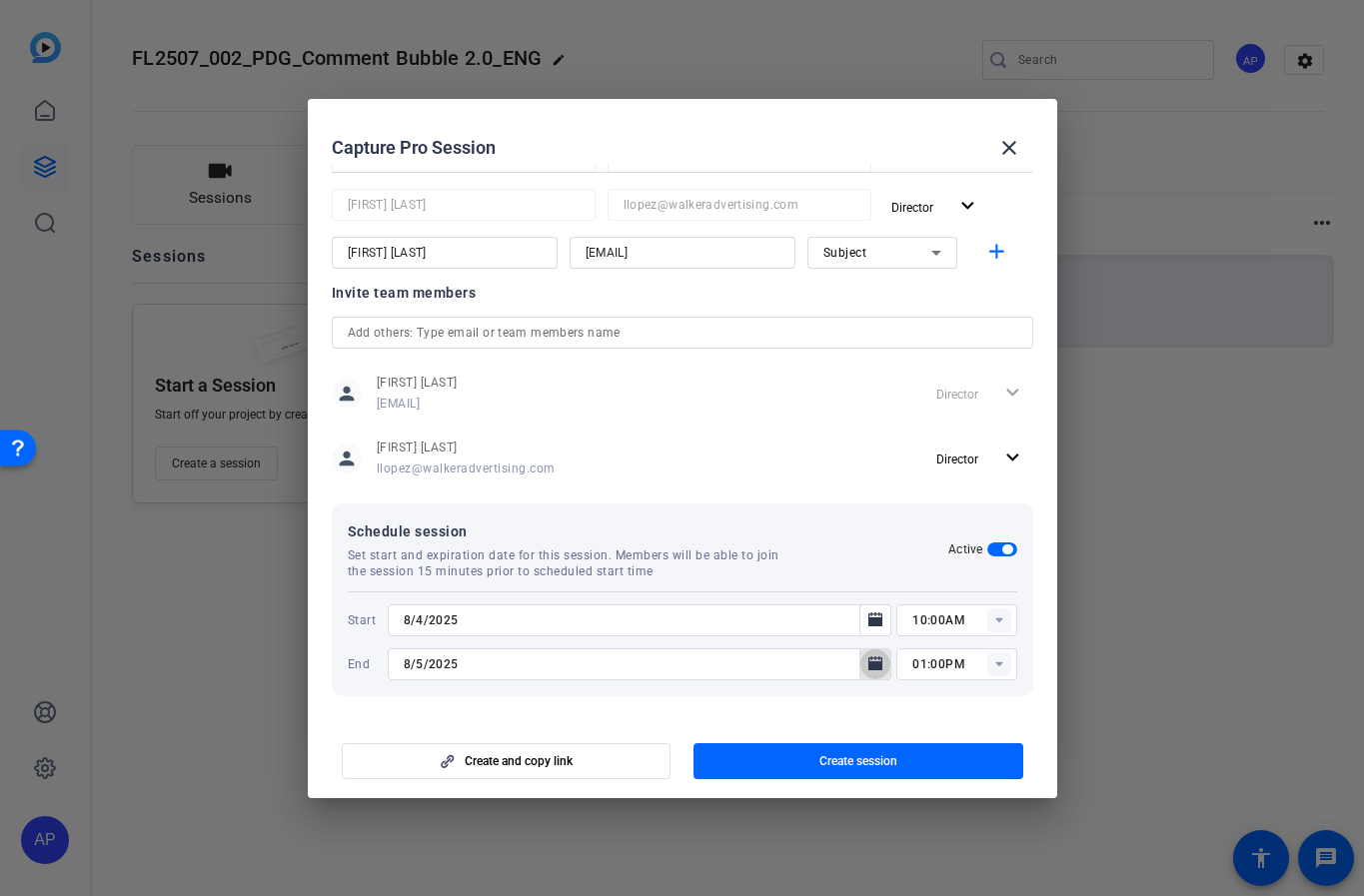click 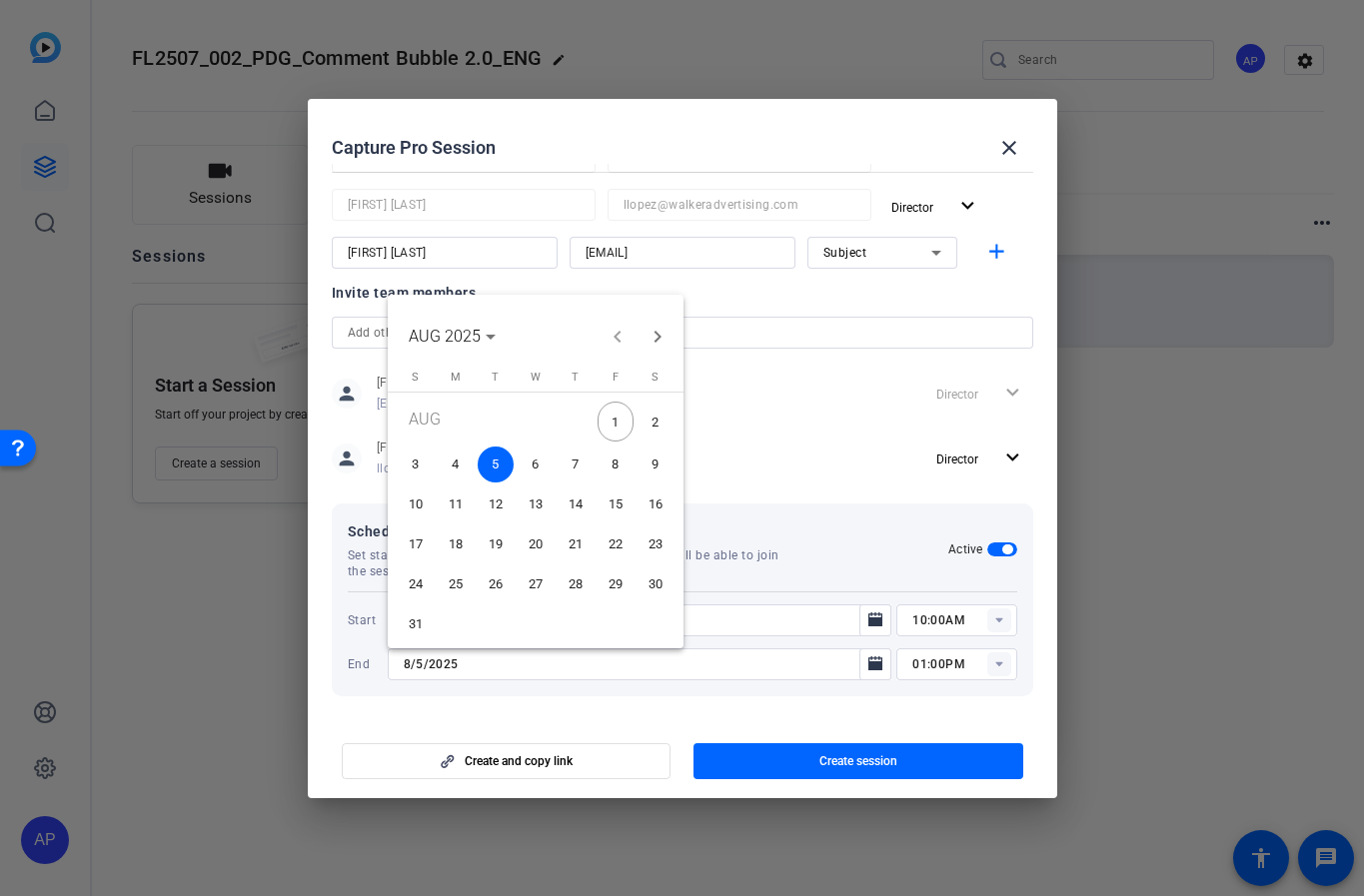 click on "6" at bounding box center (536, 464) 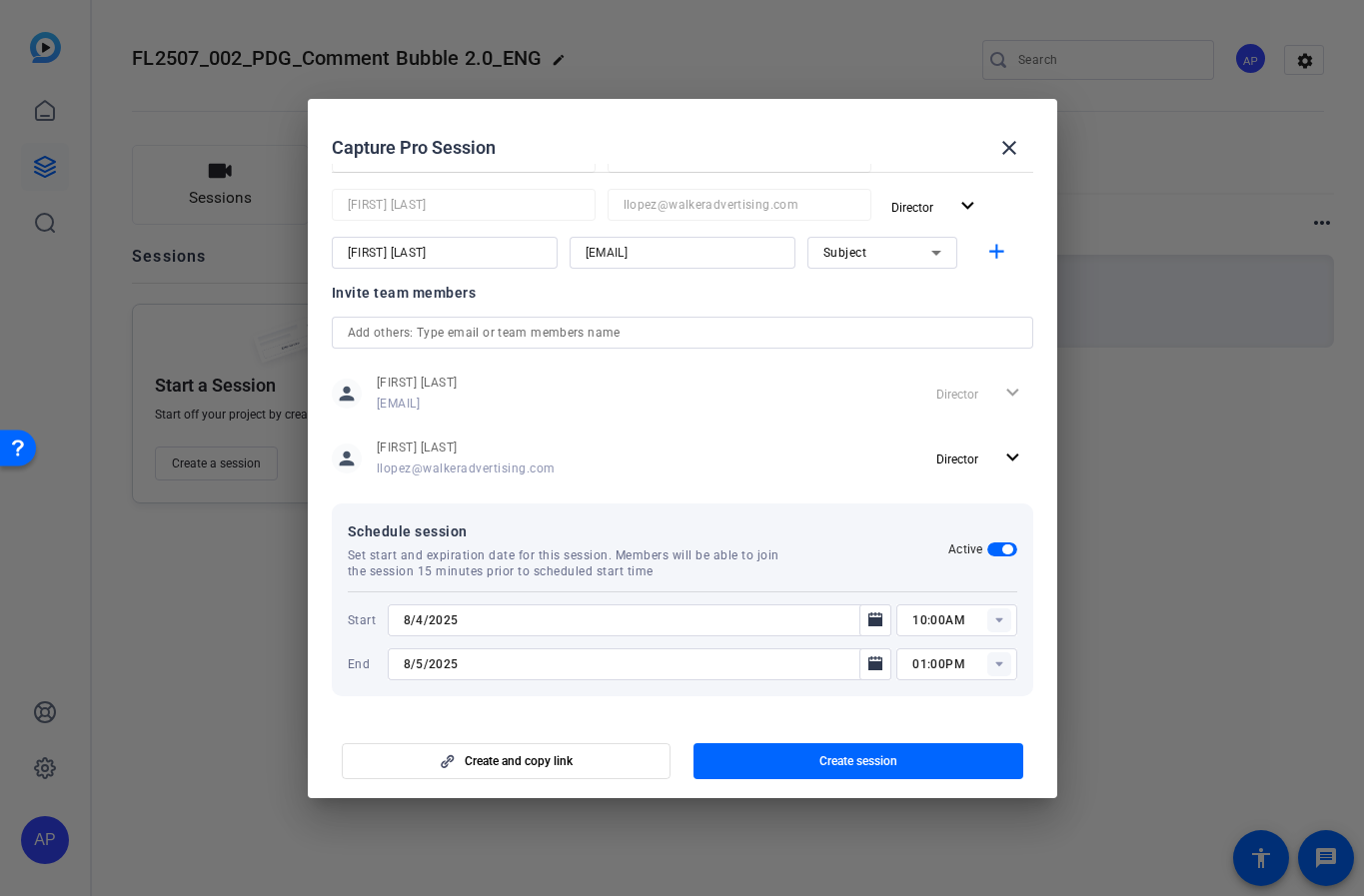 type on "8/6/2025" 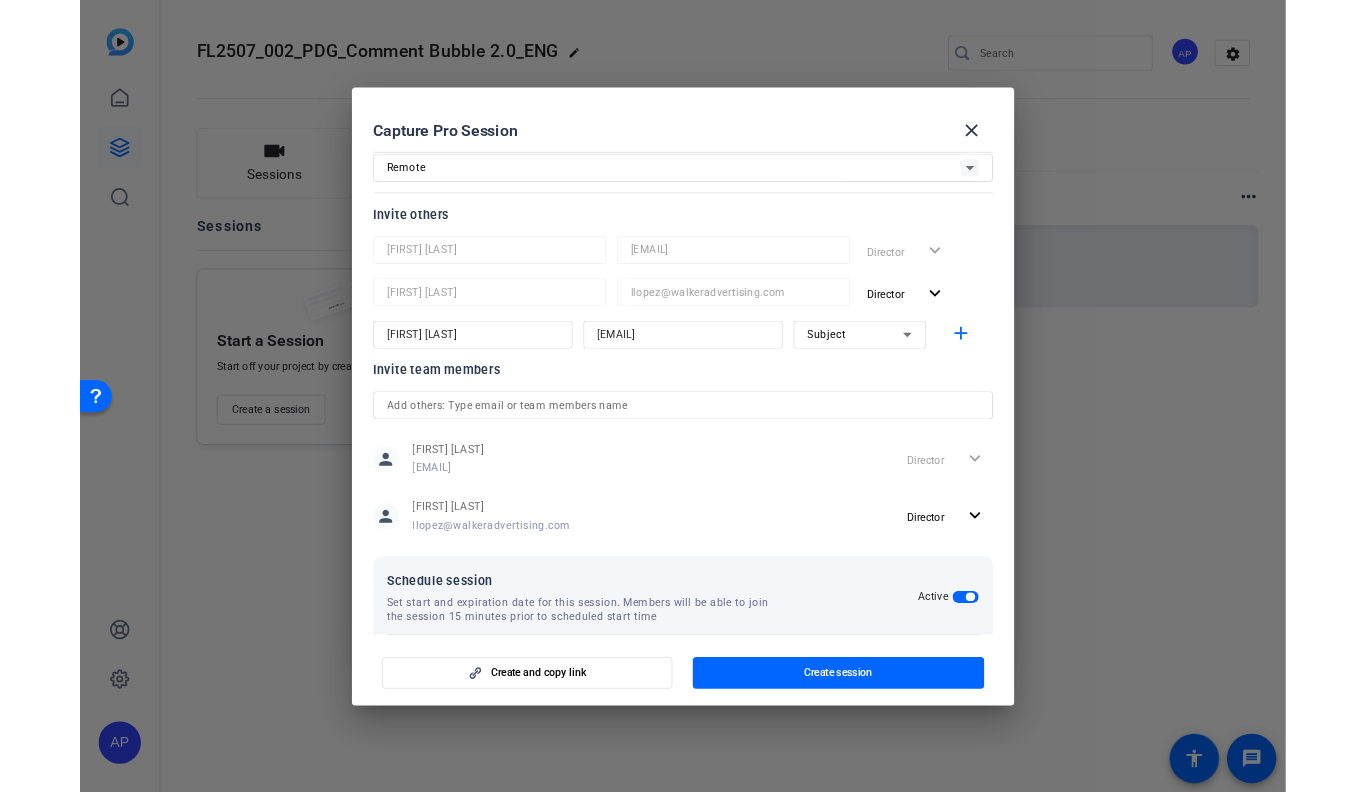 scroll, scrollTop: 0, scrollLeft: 0, axis: both 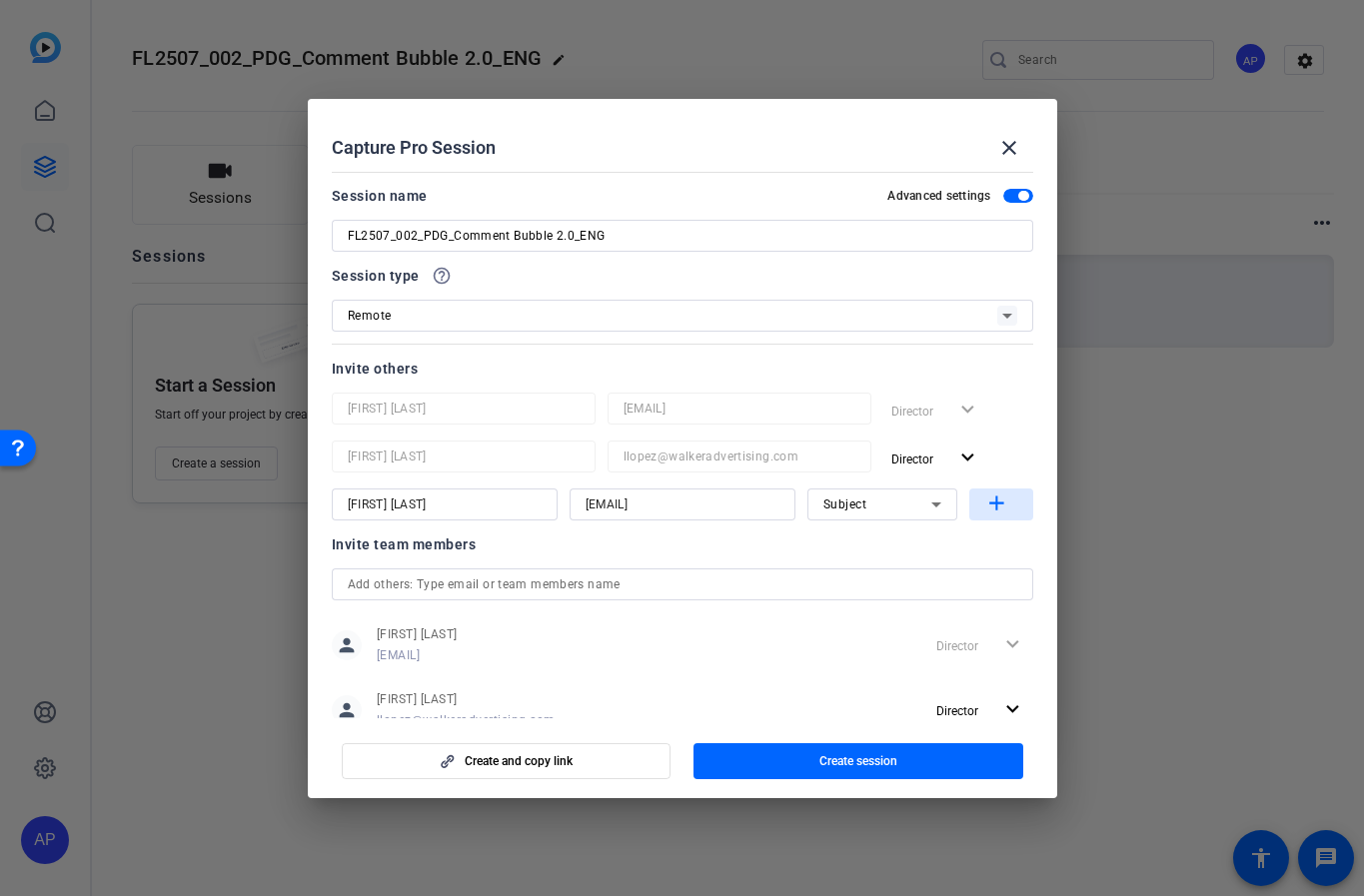 click on "add" 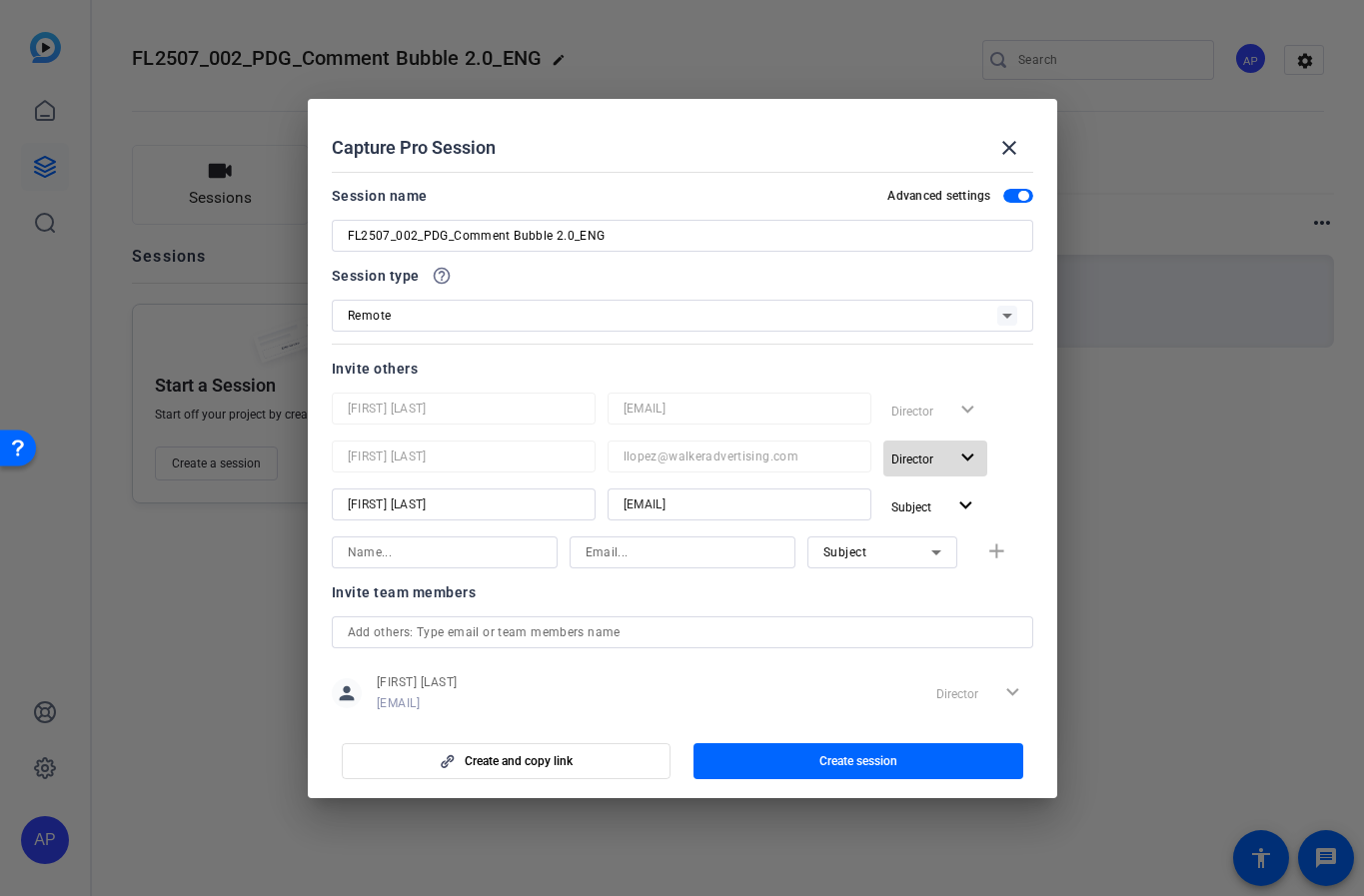 click on "expand_more" 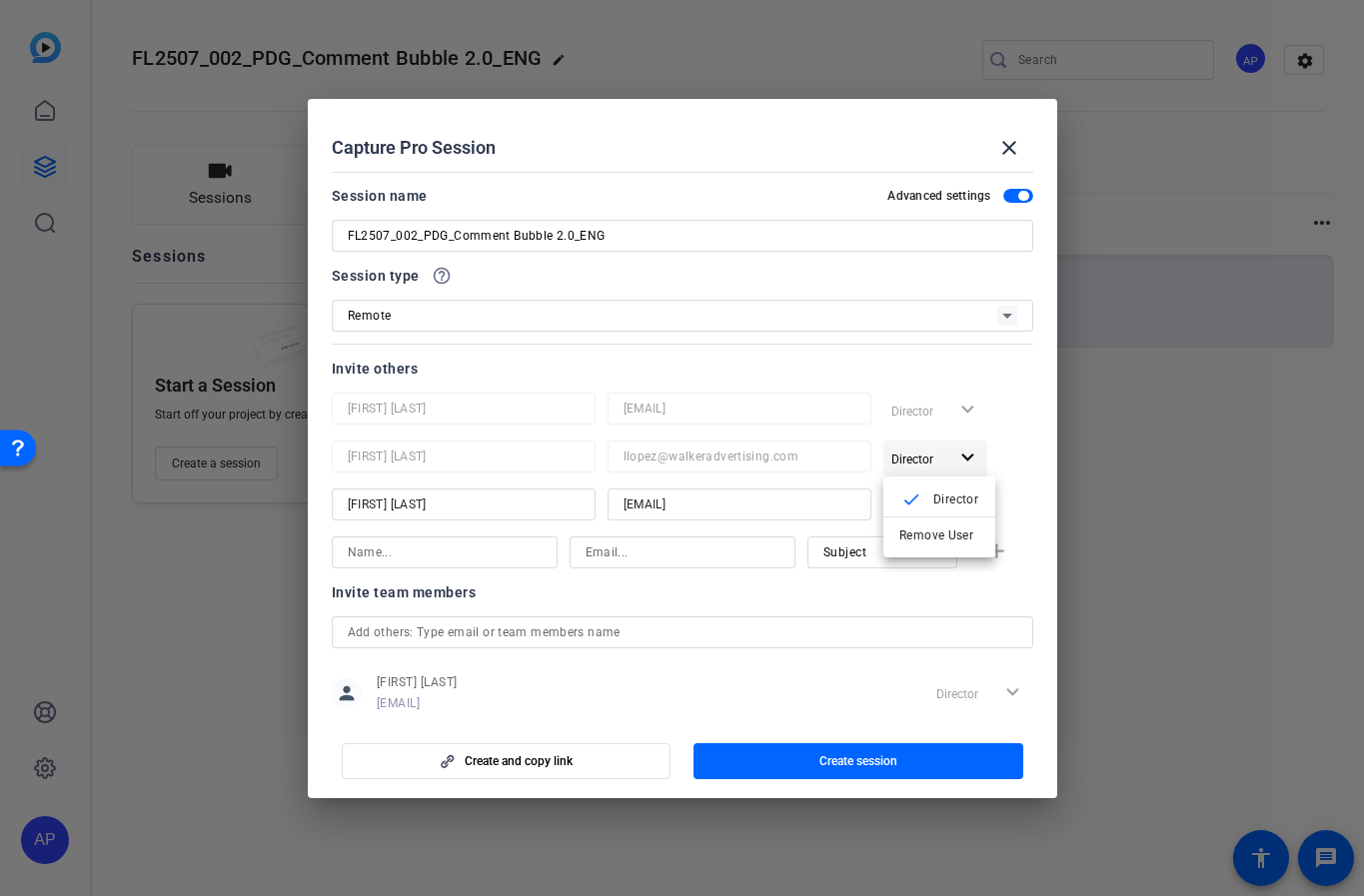 click at bounding box center (682, 448) 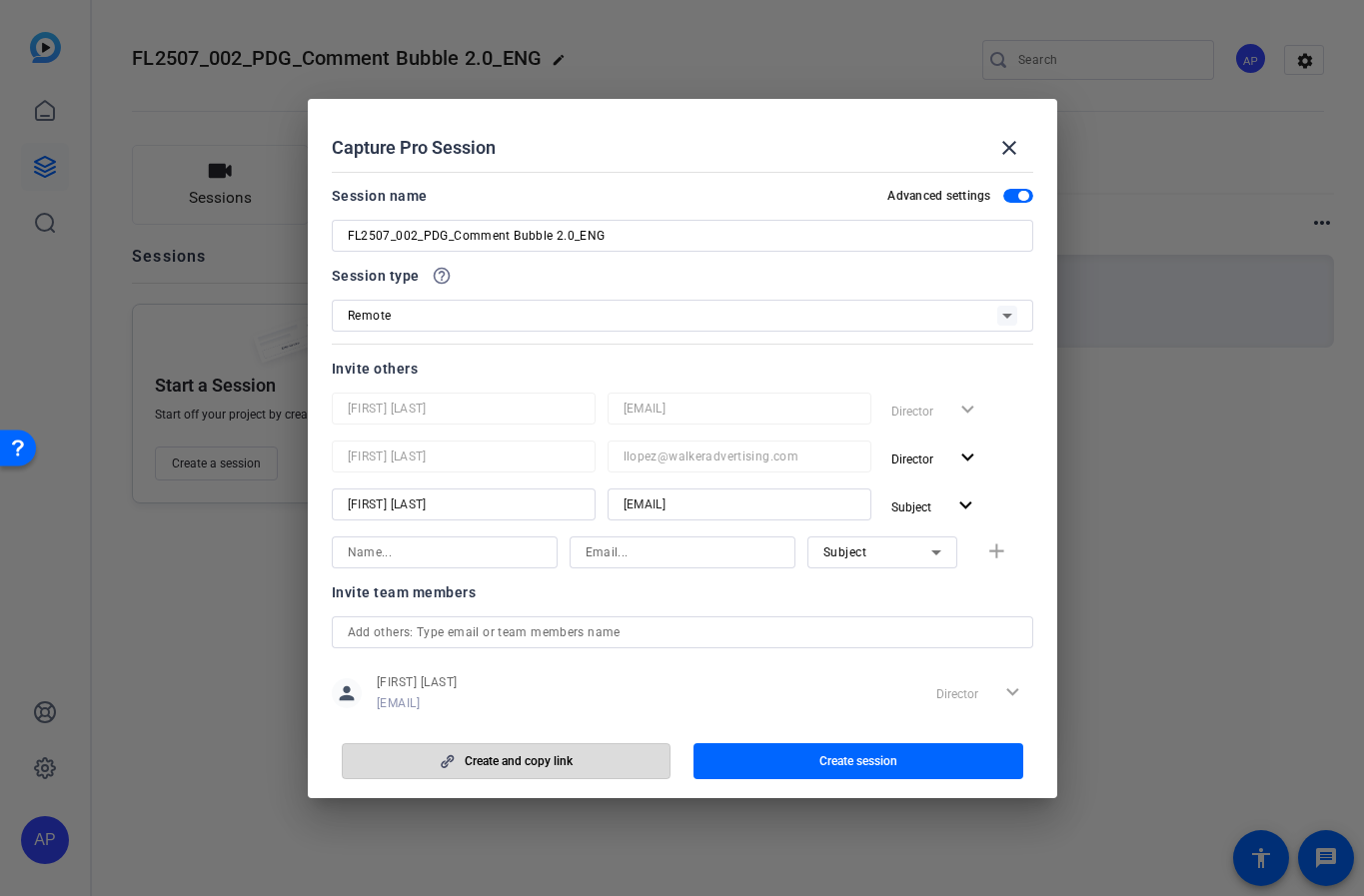 click 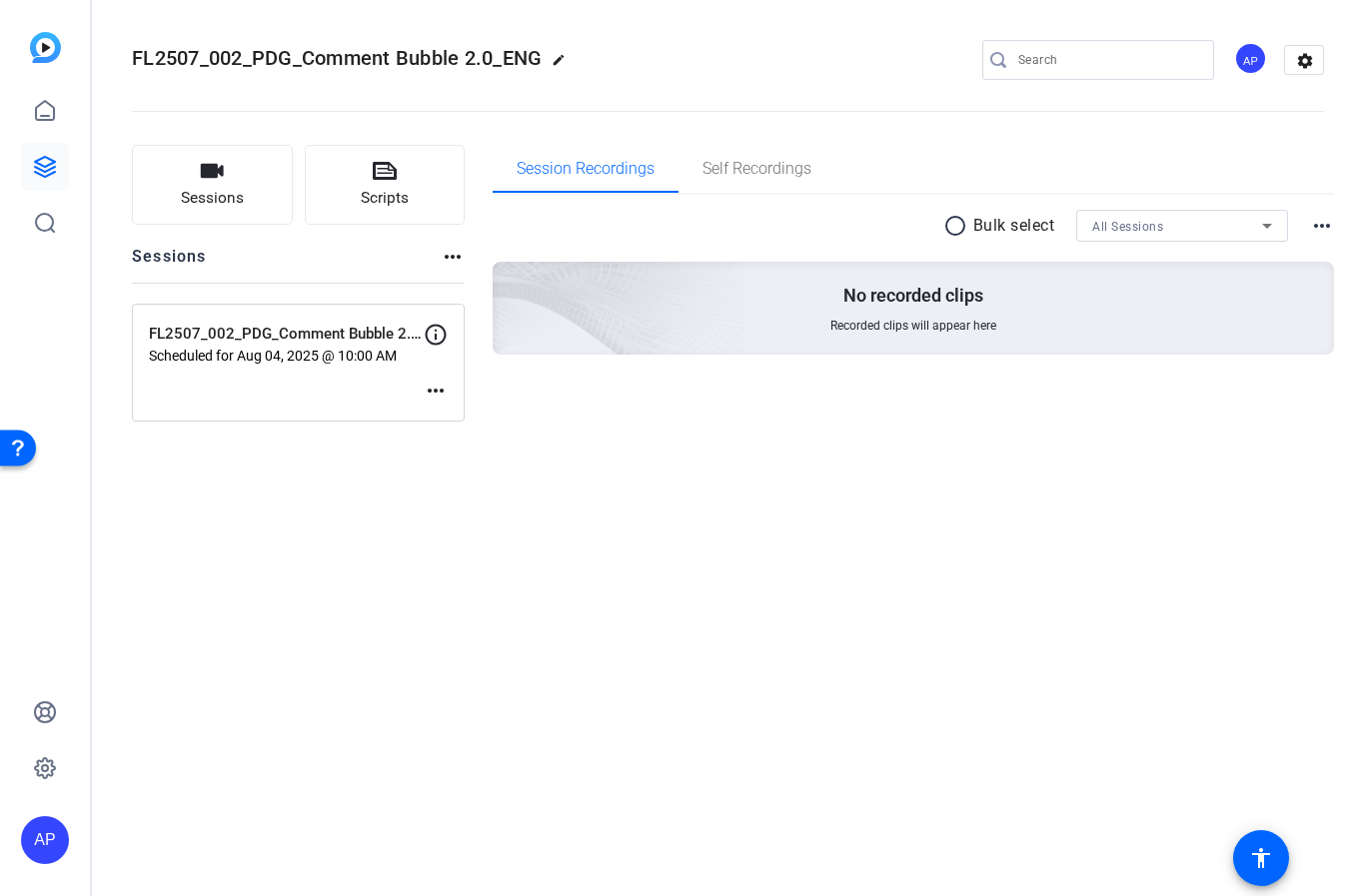 type 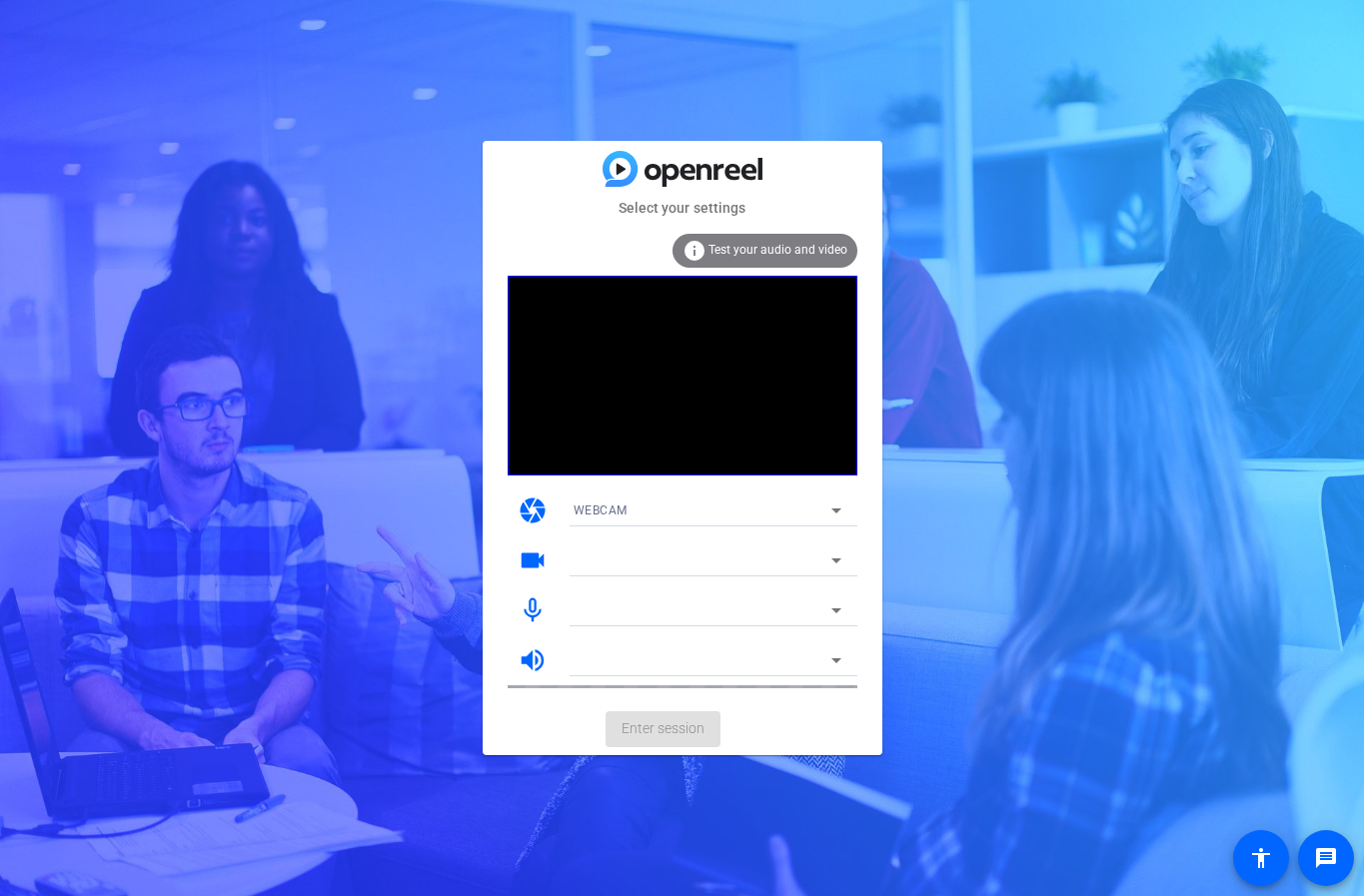 scroll, scrollTop: 0, scrollLeft: 0, axis: both 